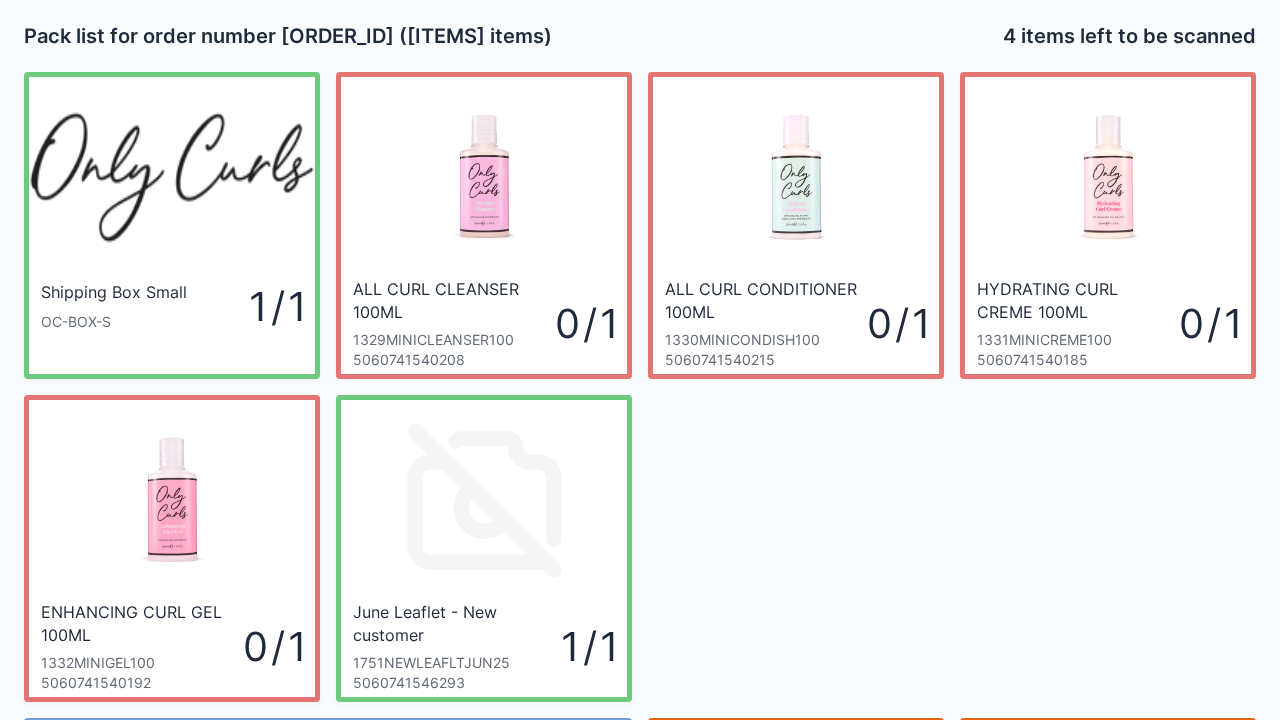 scroll, scrollTop: 0, scrollLeft: 0, axis: both 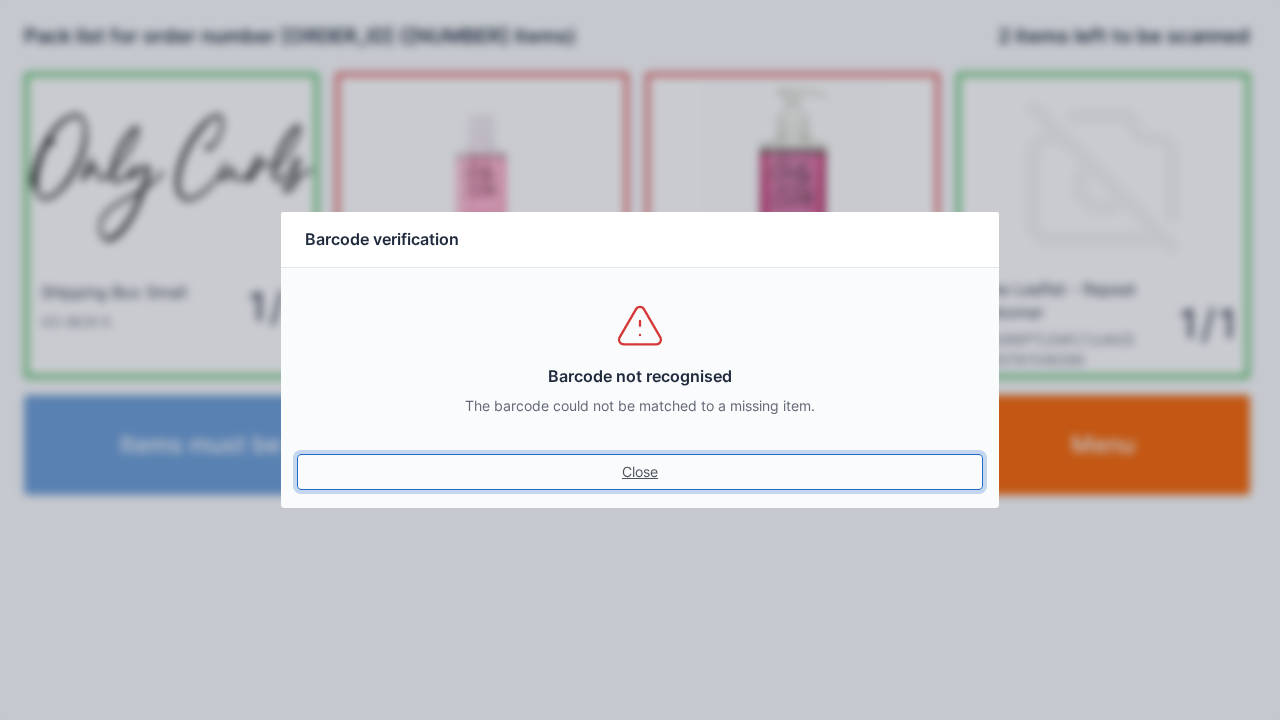 click on "Close" at bounding box center [640, 472] 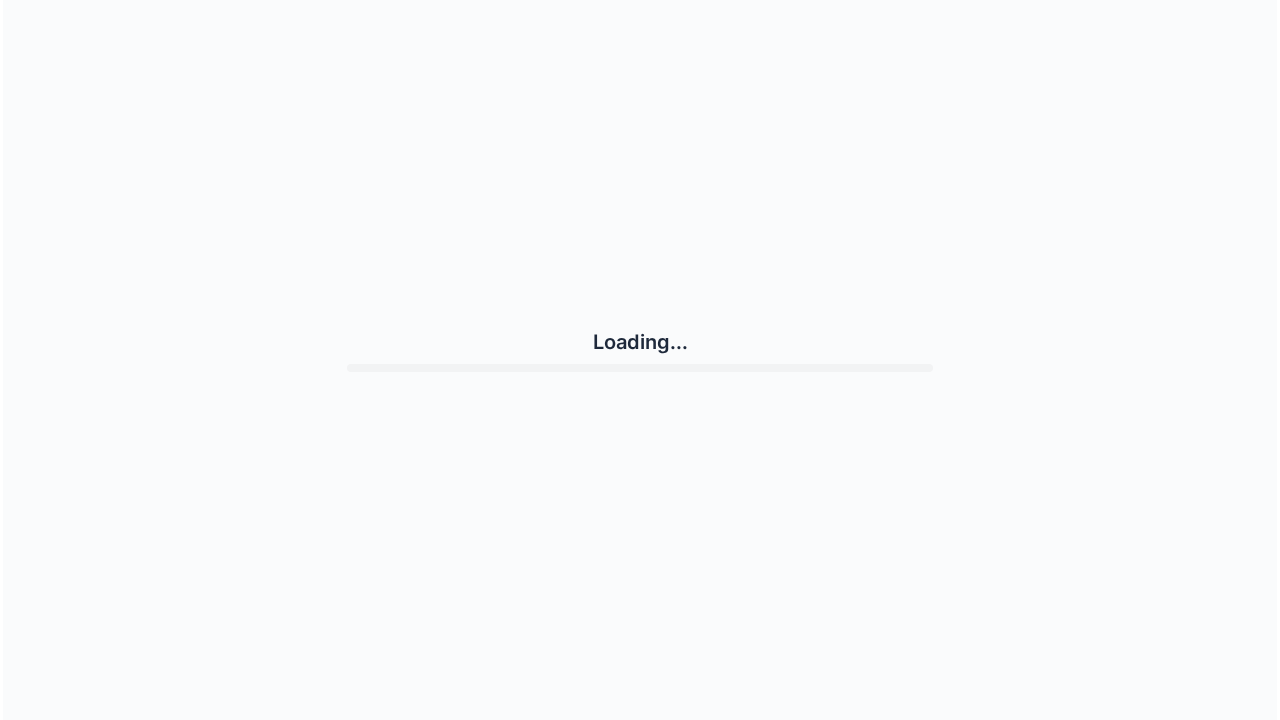 scroll, scrollTop: 0, scrollLeft: 0, axis: both 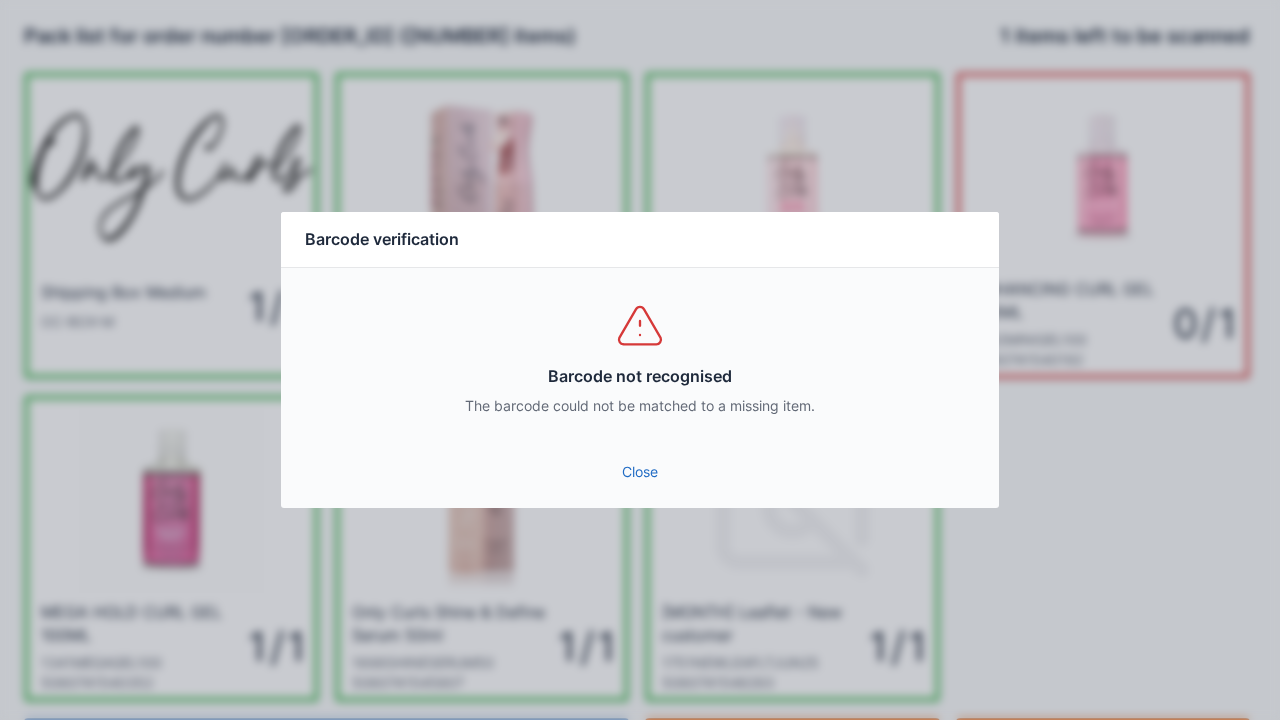 click on "Close" at bounding box center [640, 472] 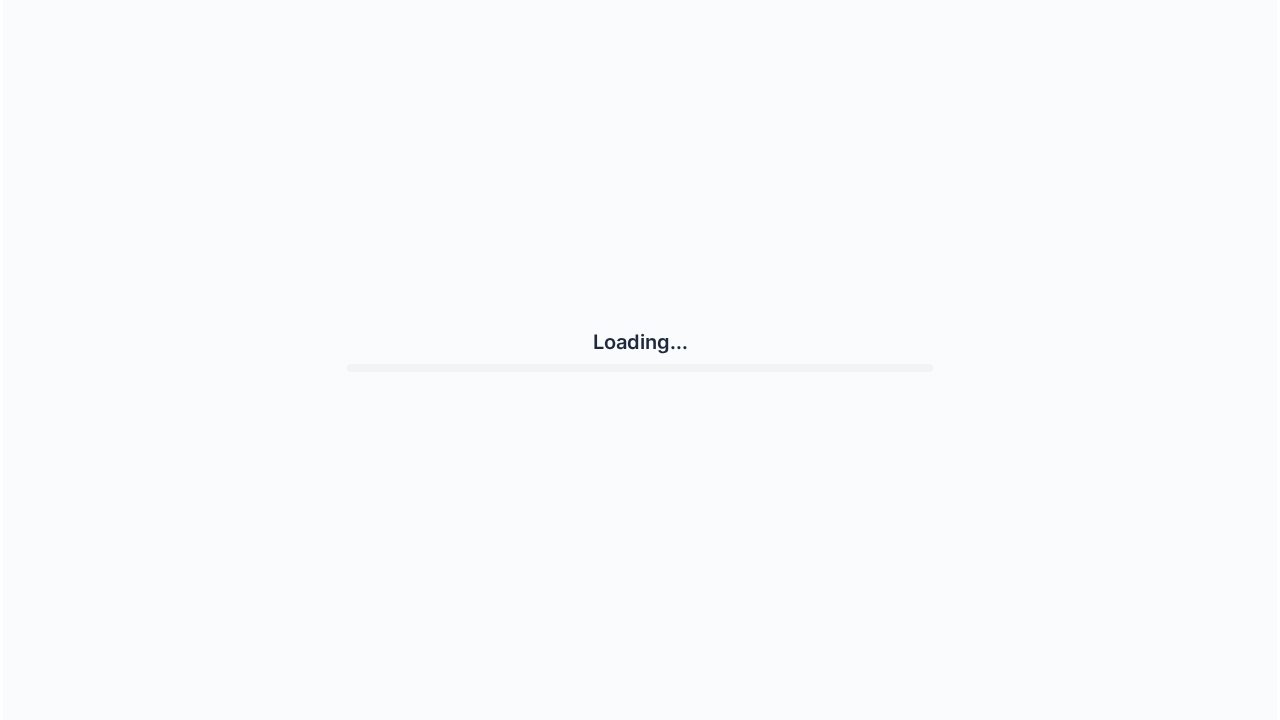 scroll, scrollTop: 0, scrollLeft: 0, axis: both 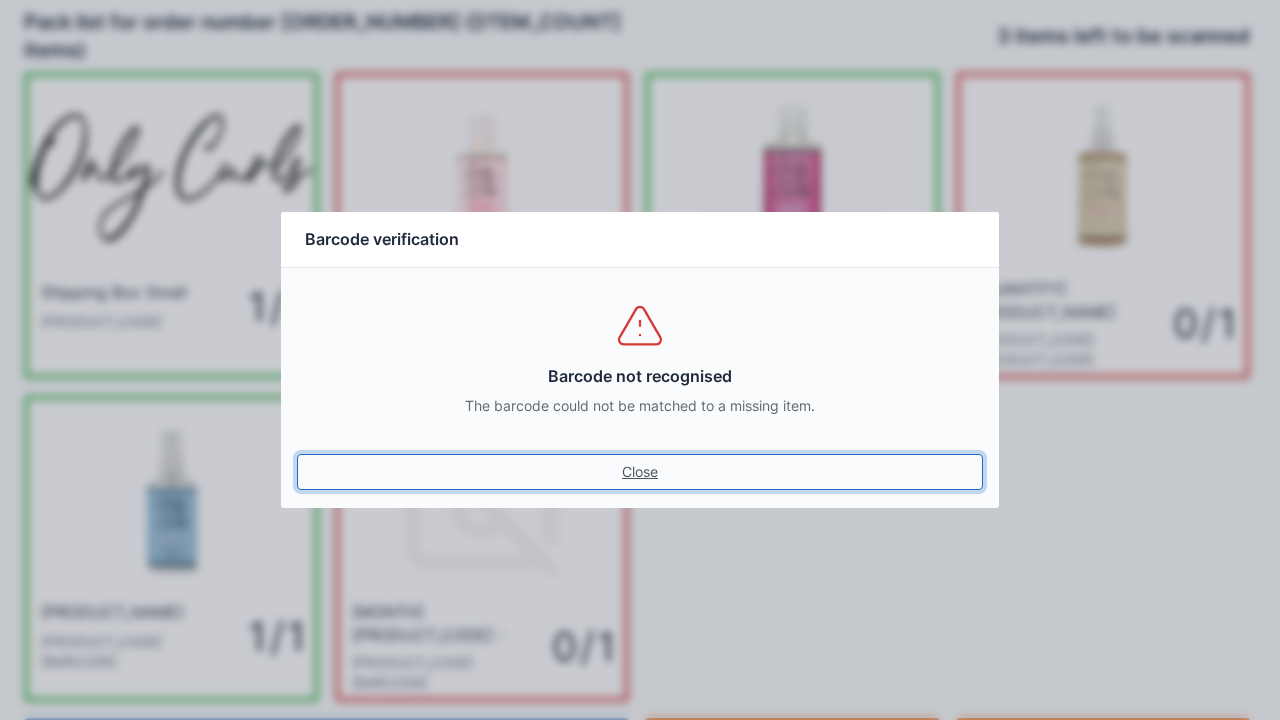 click on "Close" at bounding box center [640, 472] 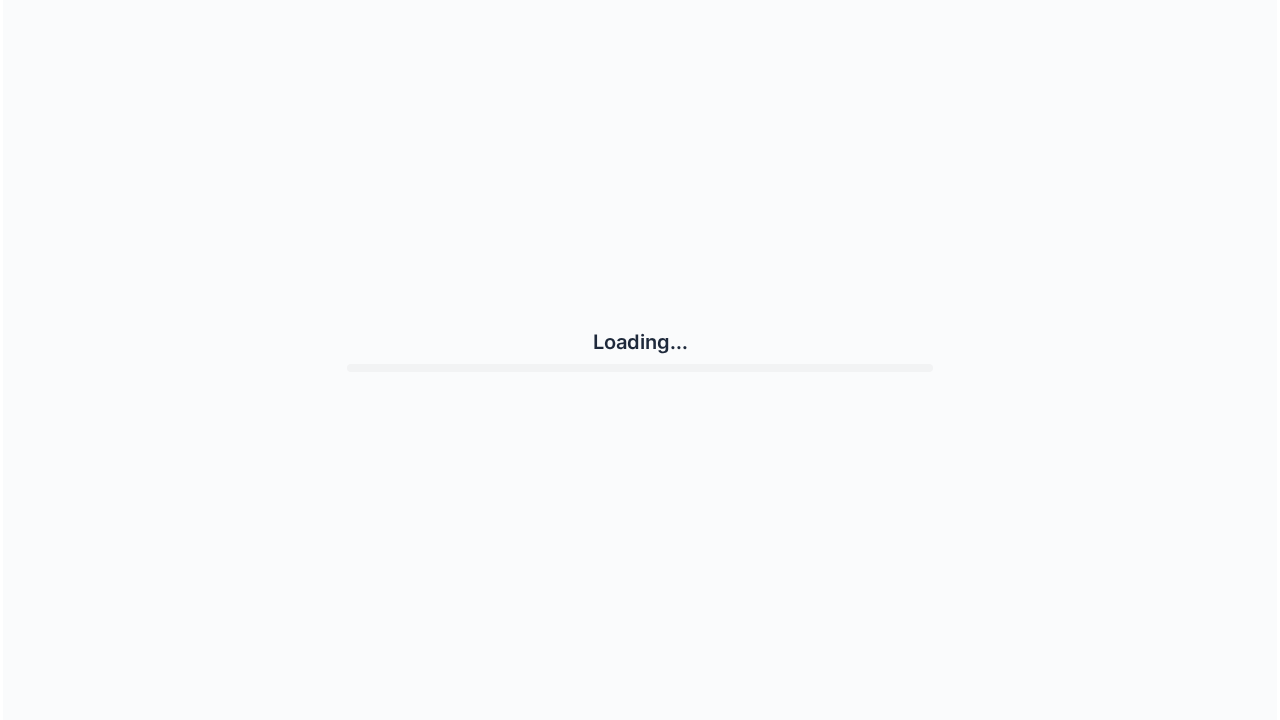 scroll, scrollTop: 0, scrollLeft: 0, axis: both 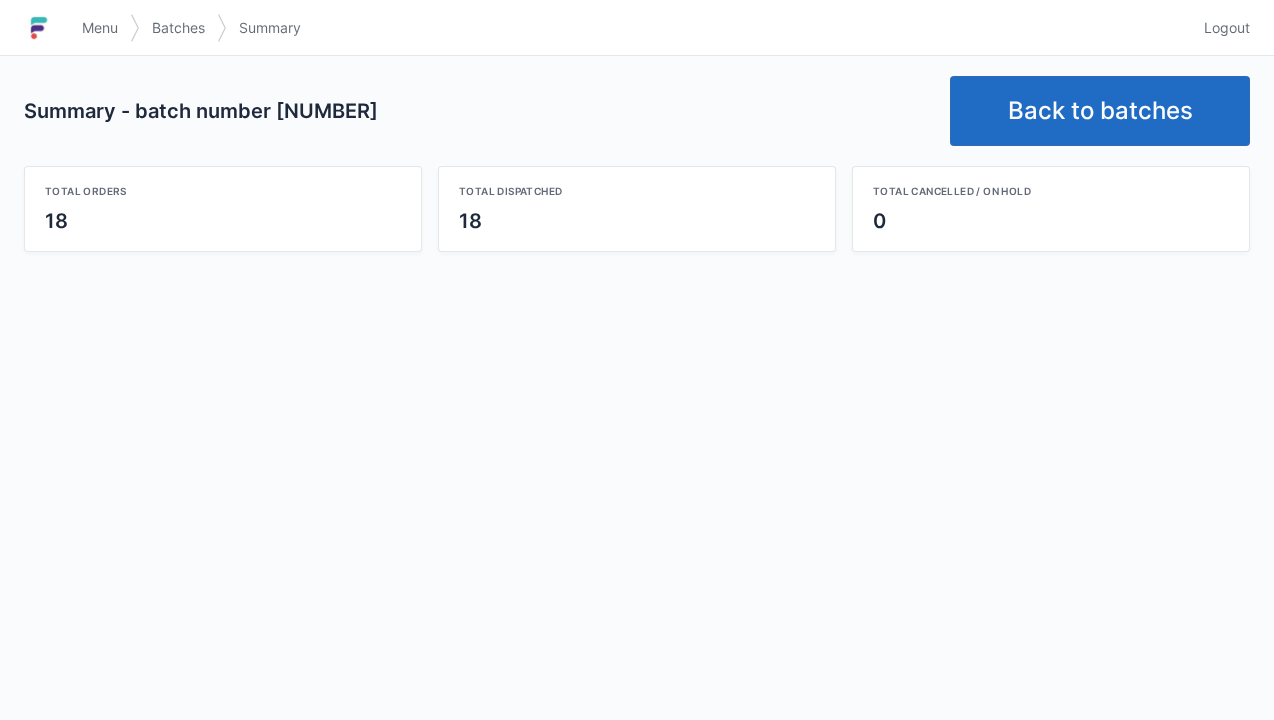 click on "Back to batches" at bounding box center [1100, 111] 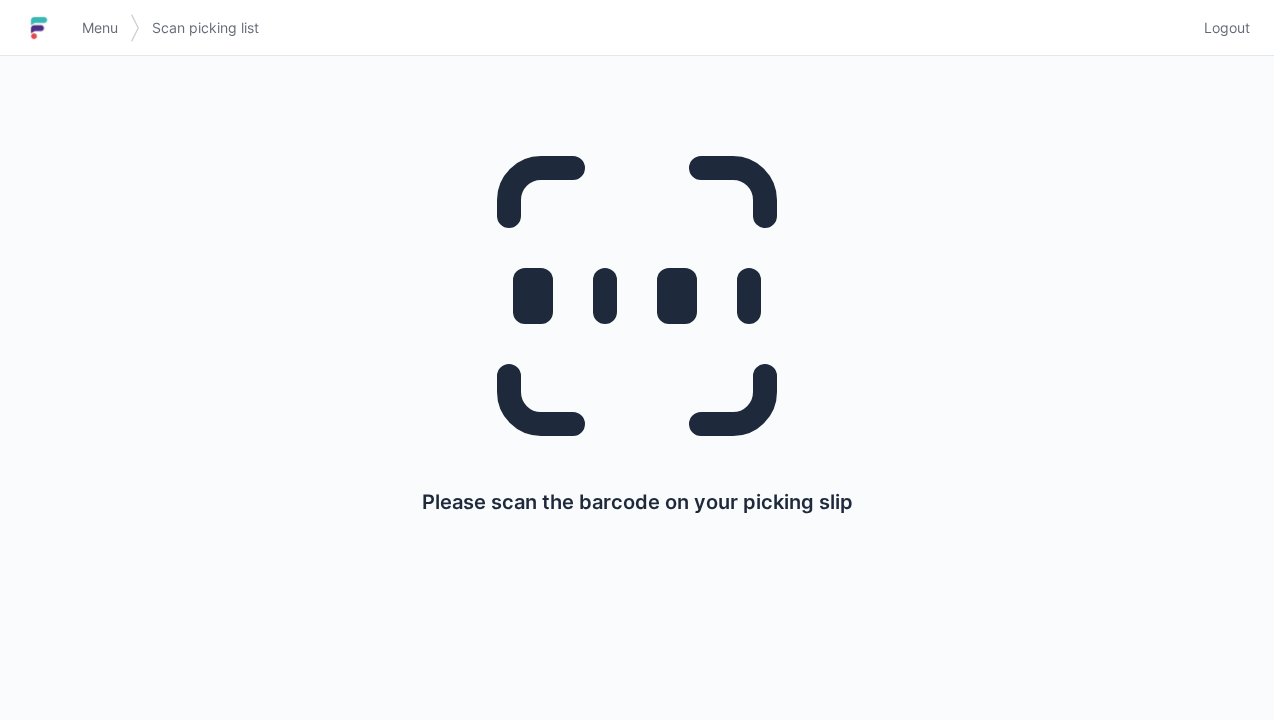 scroll, scrollTop: 0, scrollLeft: 0, axis: both 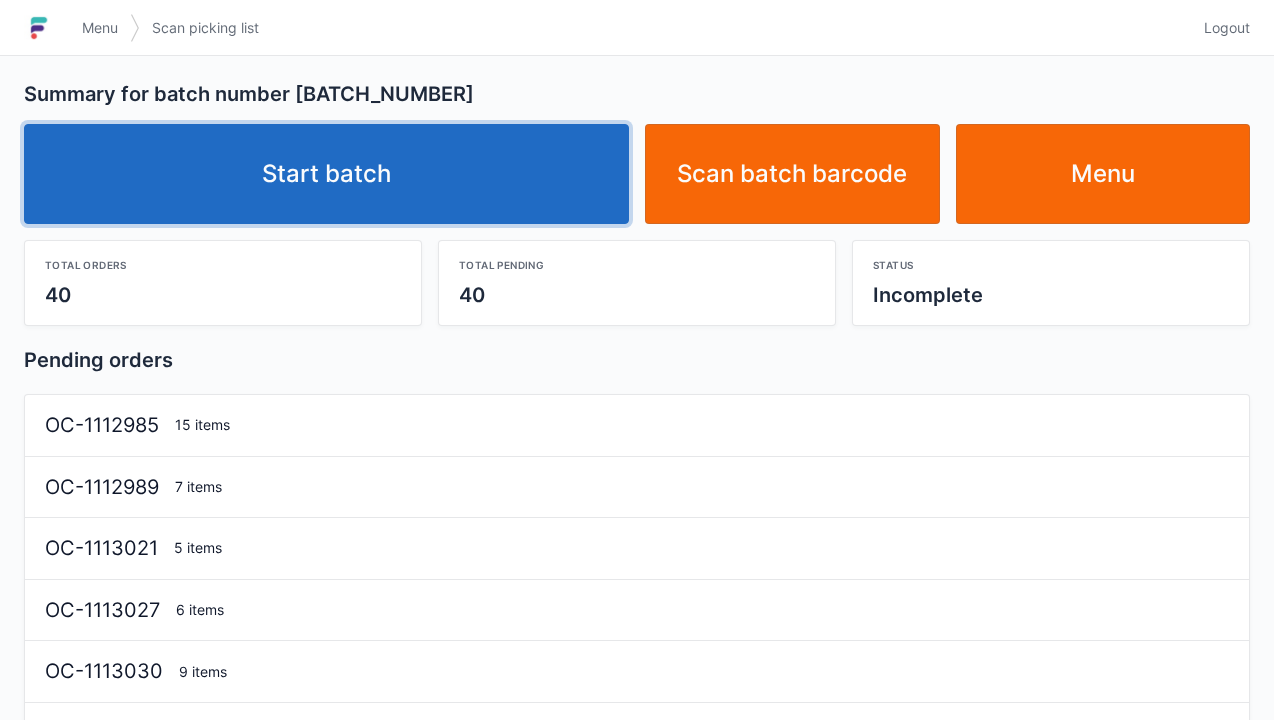 click on "Start batch" at bounding box center (326, 174) 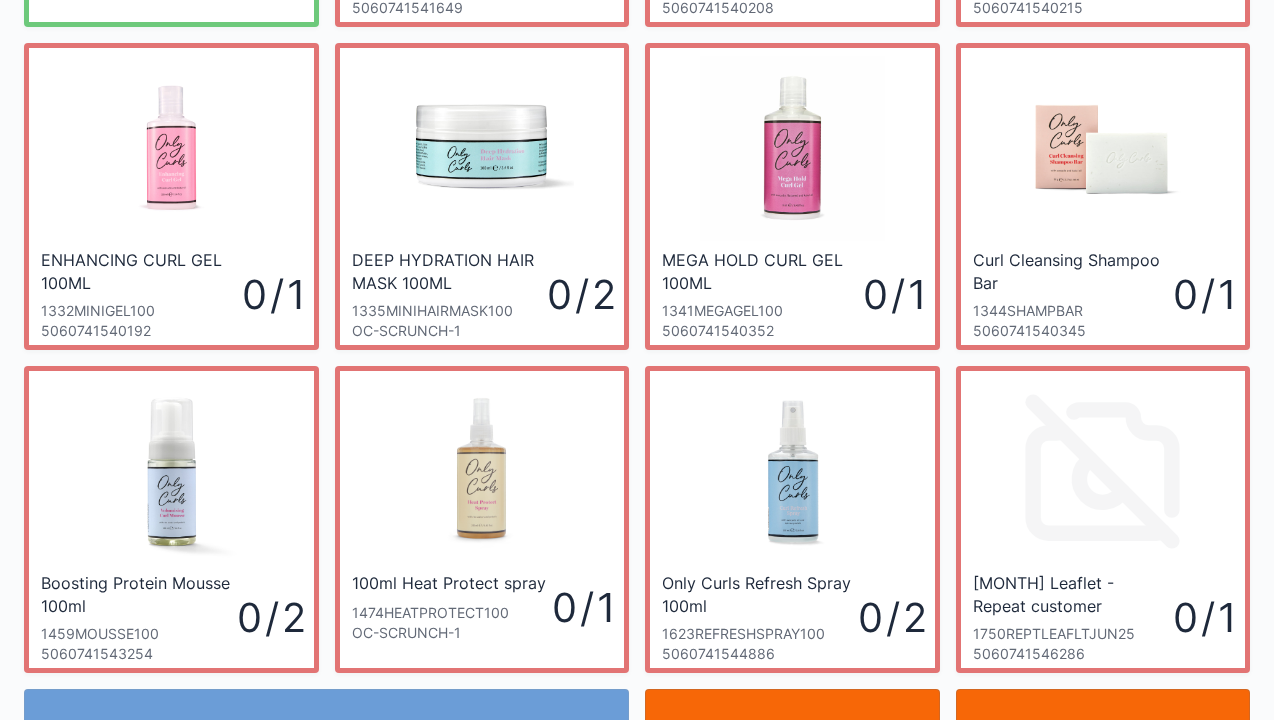 scroll, scrollTop: 358, scrollLeft: 0, axis: vertical 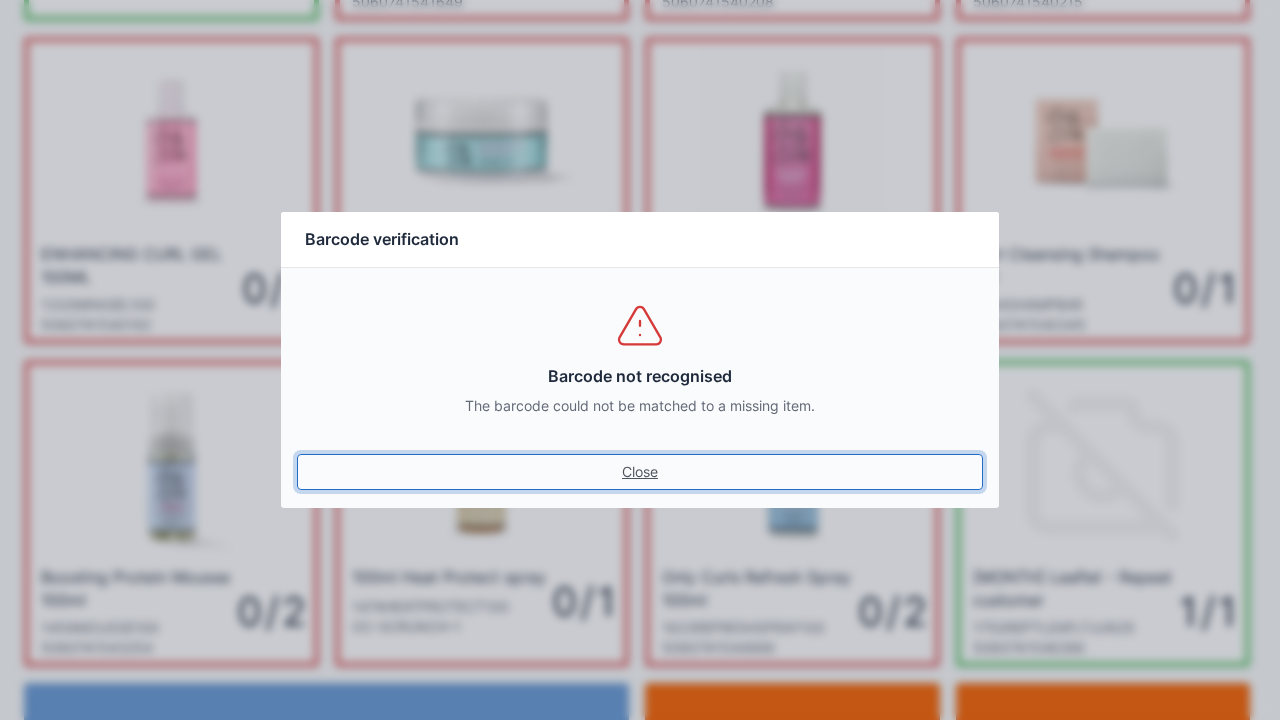 click on "Close" at bounding box center (640, 472) 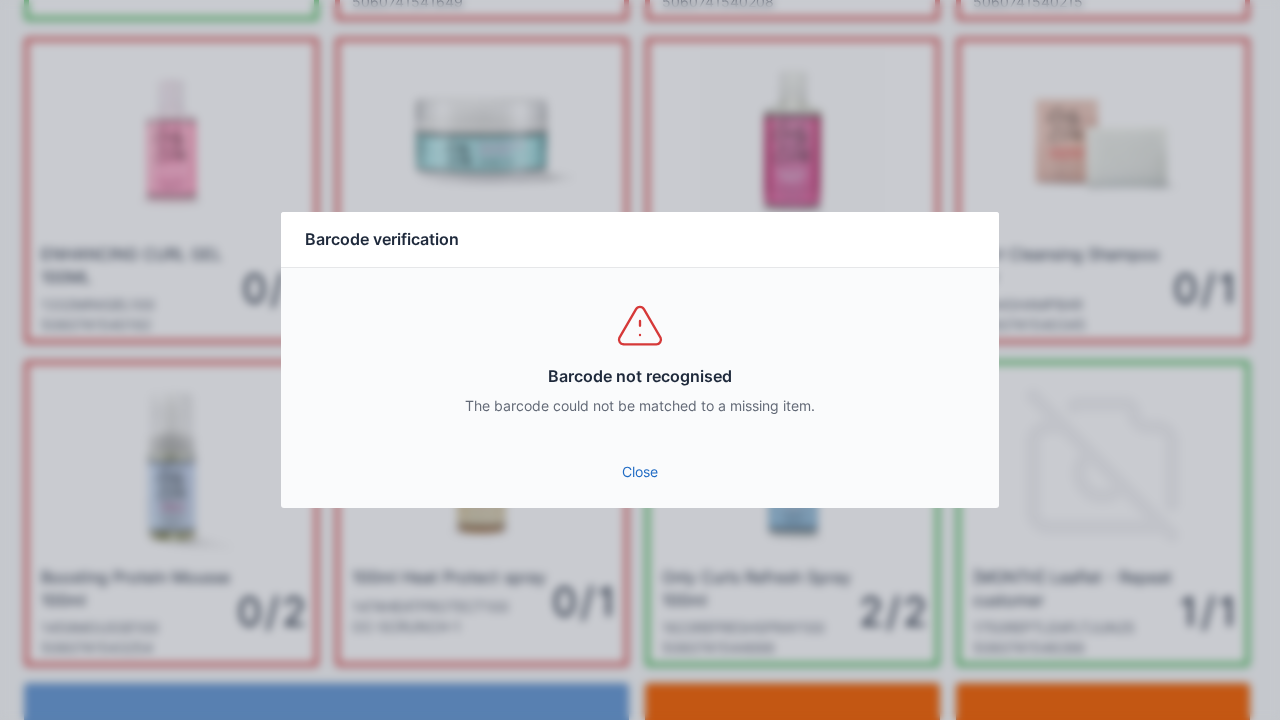 click on "Close" at bounding box center (640, 472) 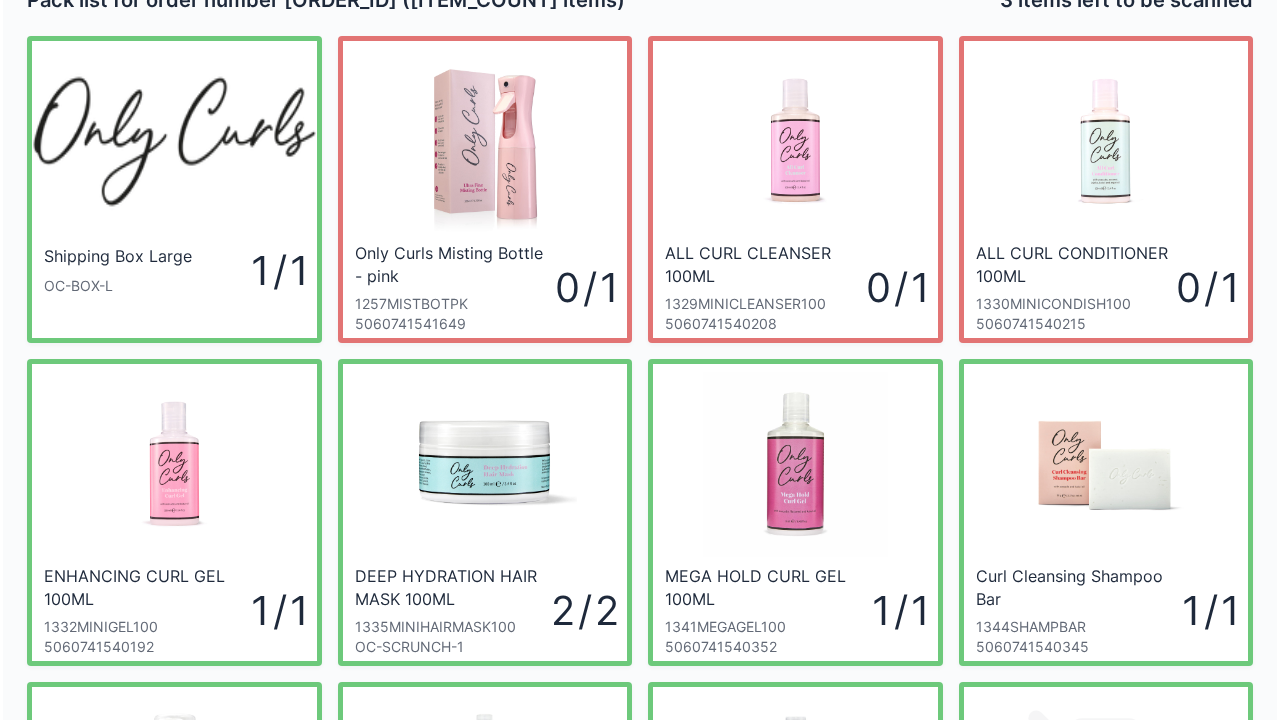 scroll, scrollTop: 0, scrollLeft: 0, axis: both 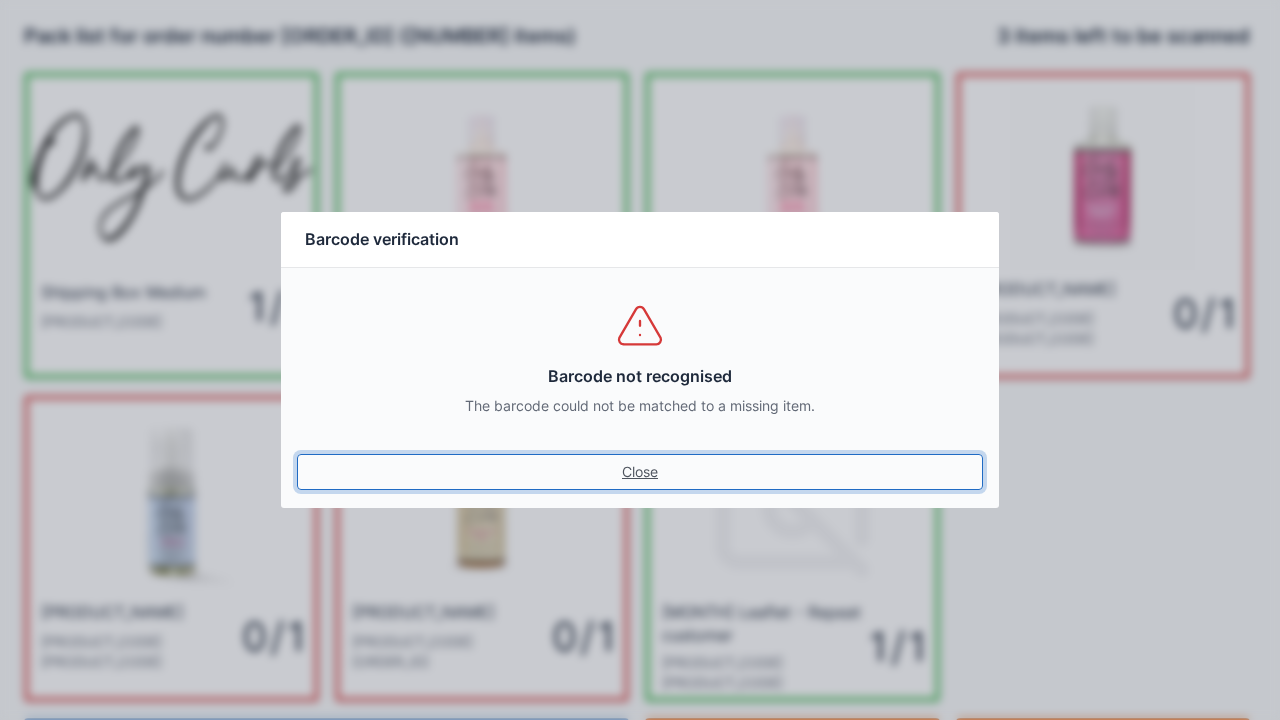 click on "Close" at bounding box center (640, 472) 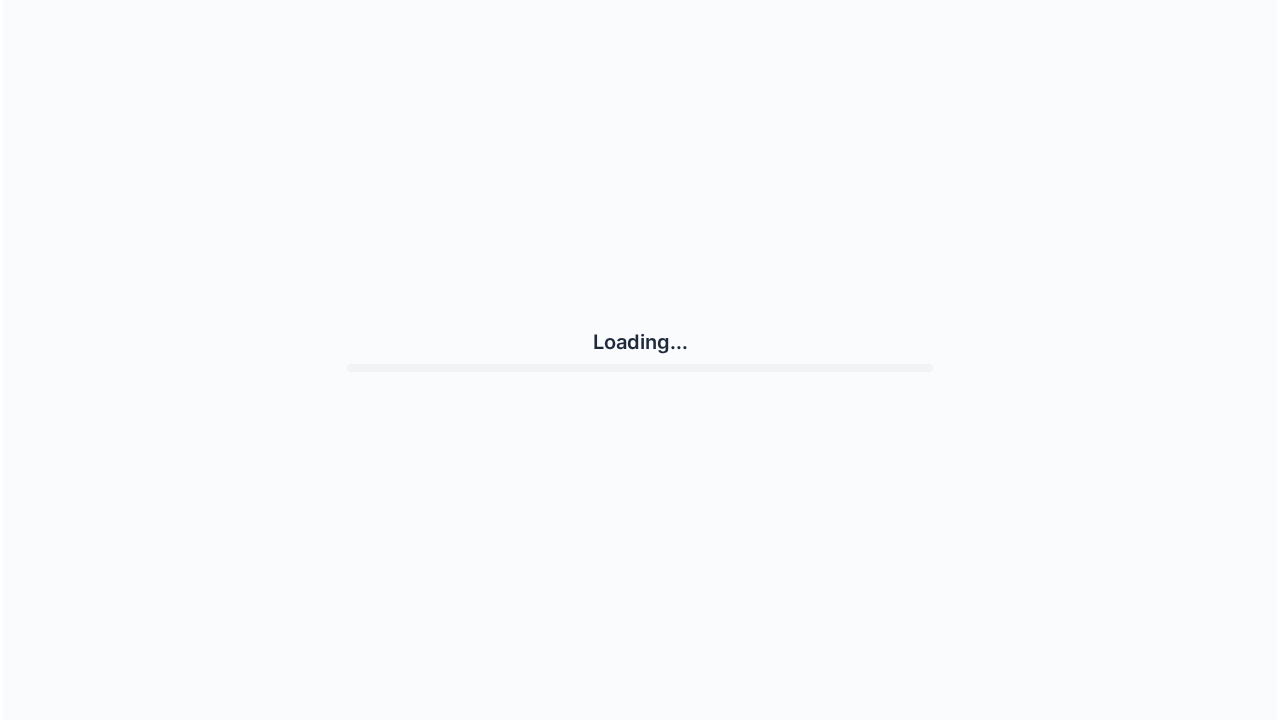 scroll, scrollTop: 0, scrollLeft: 0, axis: both 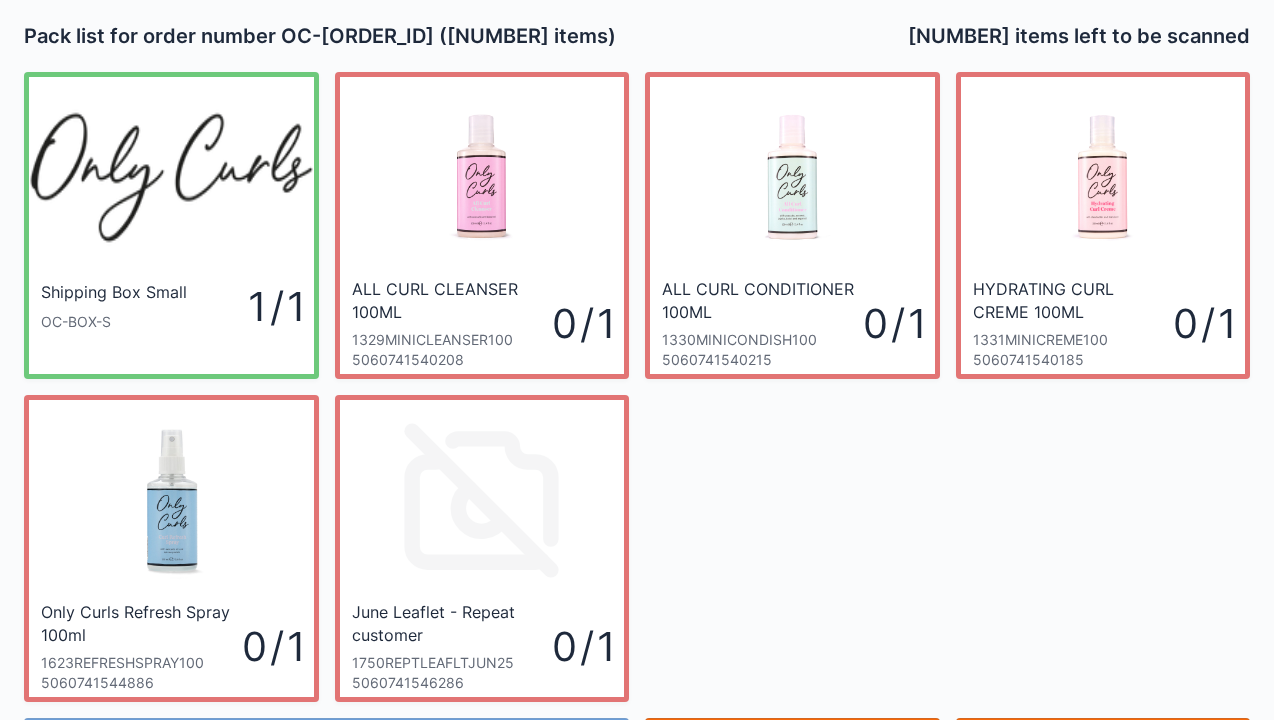click on "Shipping Box Small OC-BOX-S 1 / 1 ALL CURL CLEANSER 100ML 1329MINICLEANSER100 5060741540208 0 / 1 ALL CURL CONDITIONER 100ML 1330MINICONDISH100 5060741540215 0 / 1 HYDRATING CURL CREME 100ML 1331MINICREME100 5060741540185 0 / 1 Only Curls Refresh Spray 100ml 1623REFRESHSPRAY100 5060741544886 0 / 1 June Leaflet - Repeat customer 1750REPTLEAFLTJUN25 5060741546286 0 / 1" at bounding box center (637, 379) 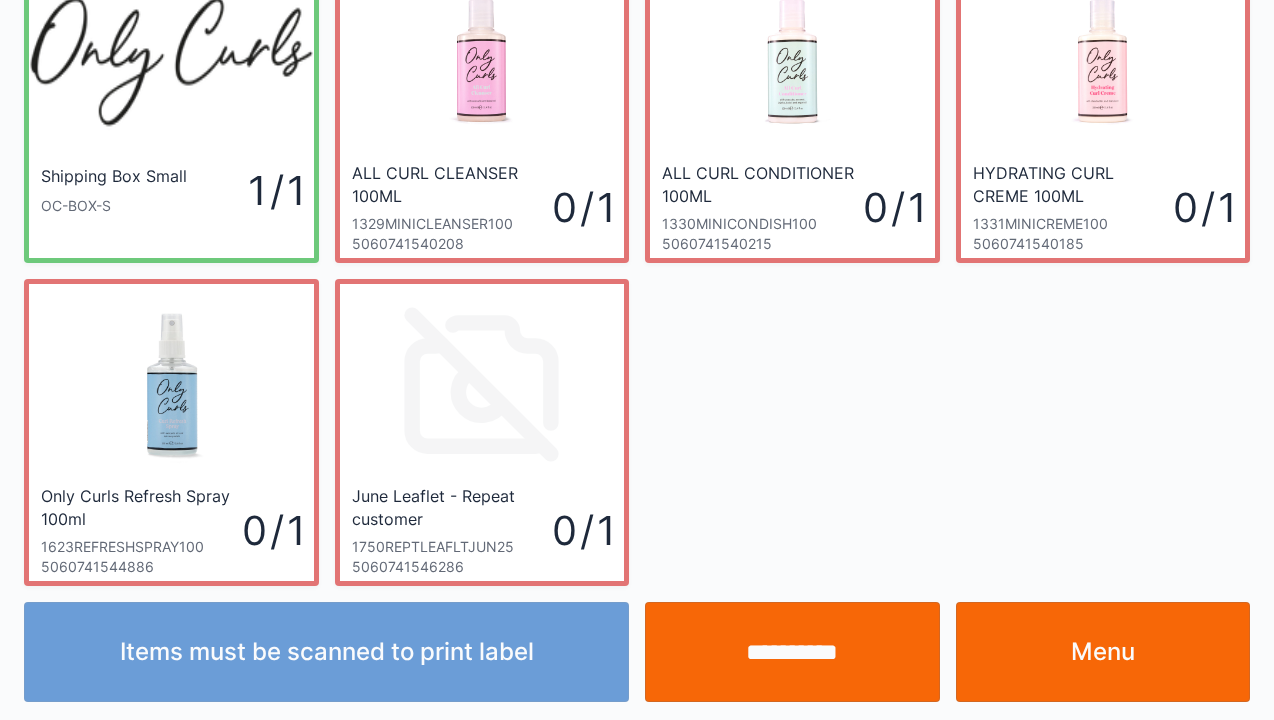 click on "Menu" at bounding box center (1103, 652) 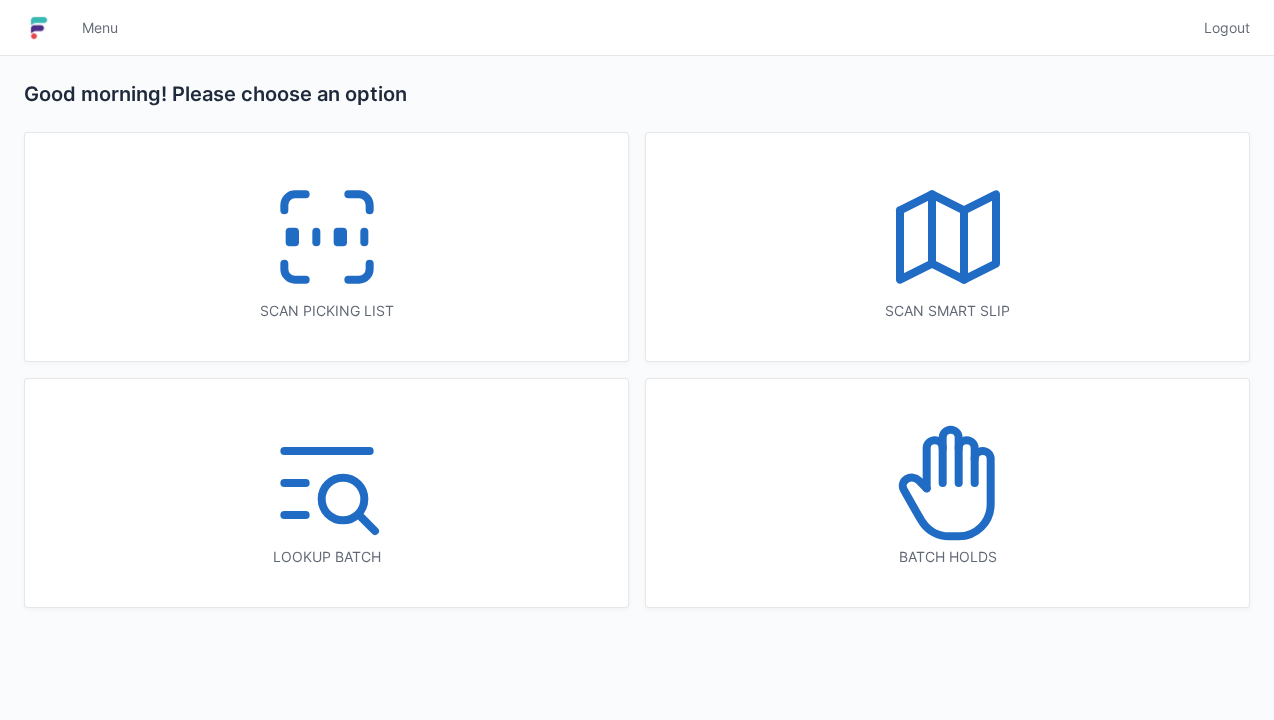 scroll, scrollTop: 0, scrollLeft: 0, axis: both 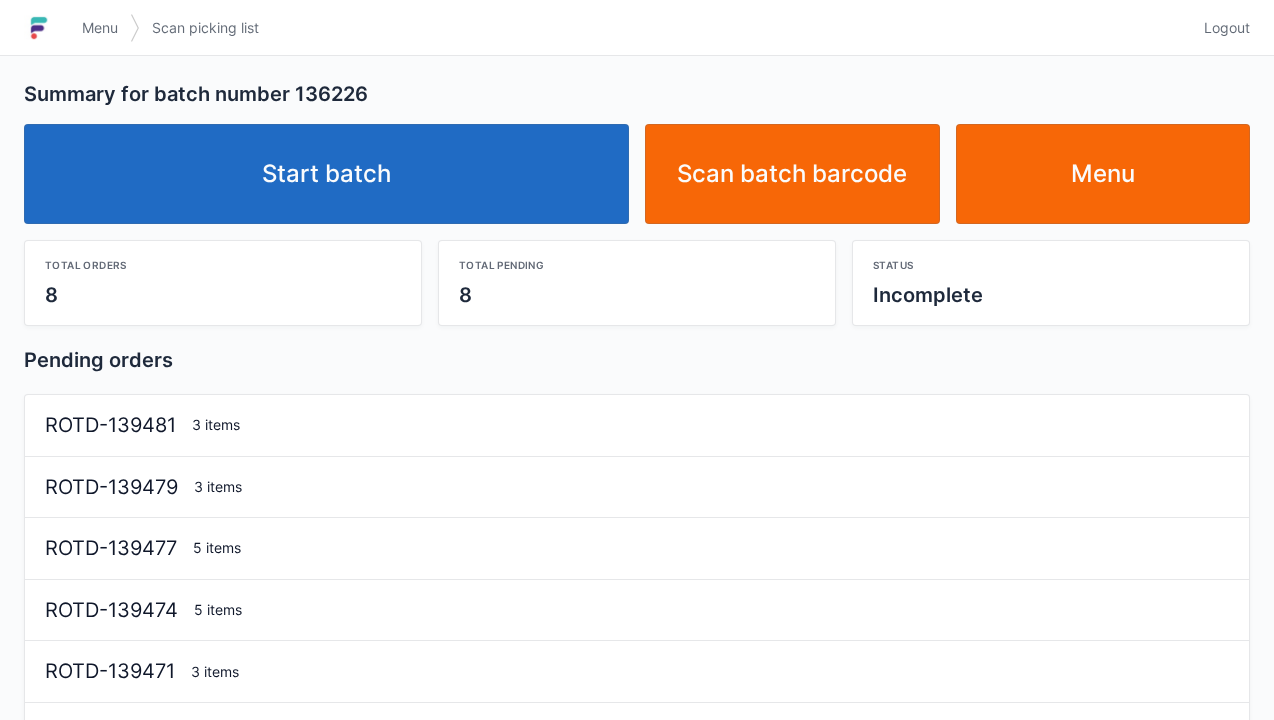 click on "Start batch" at bounding box center (326, 174) 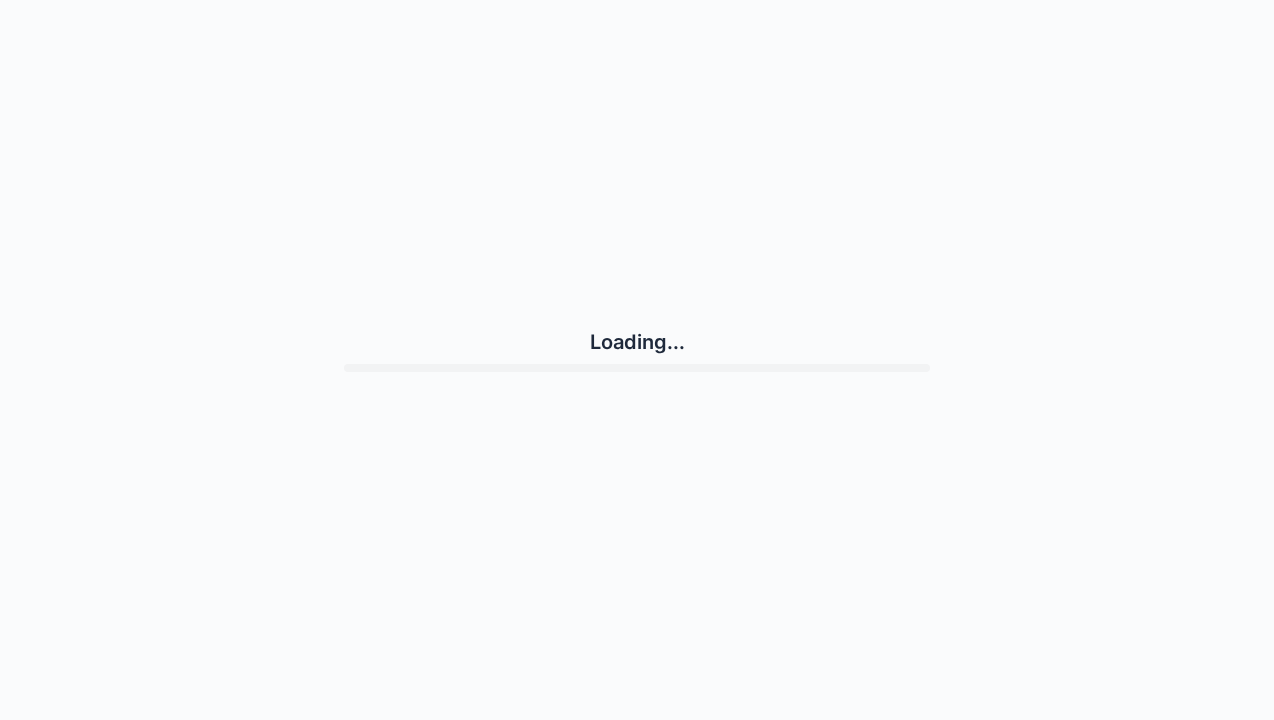 scroll, scrollTop: 0, scrollLeft: 0, axis: both 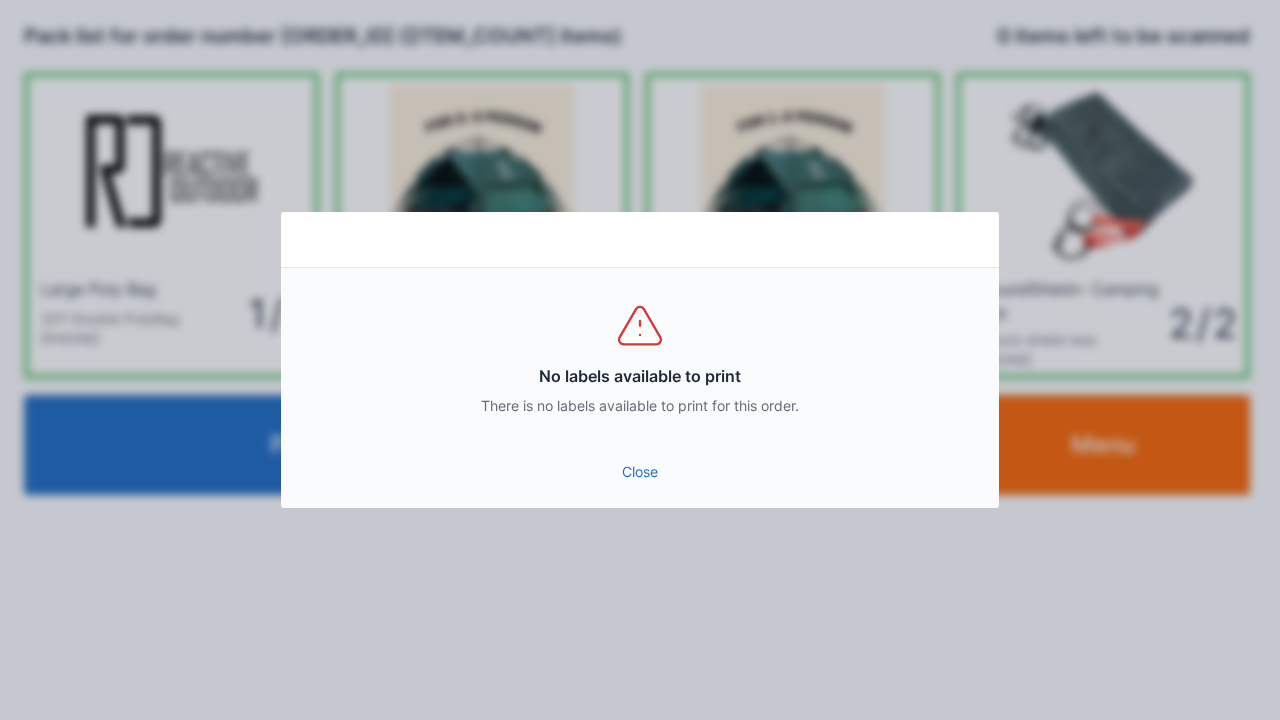 click on "Close" at bounding box center [640, 472] 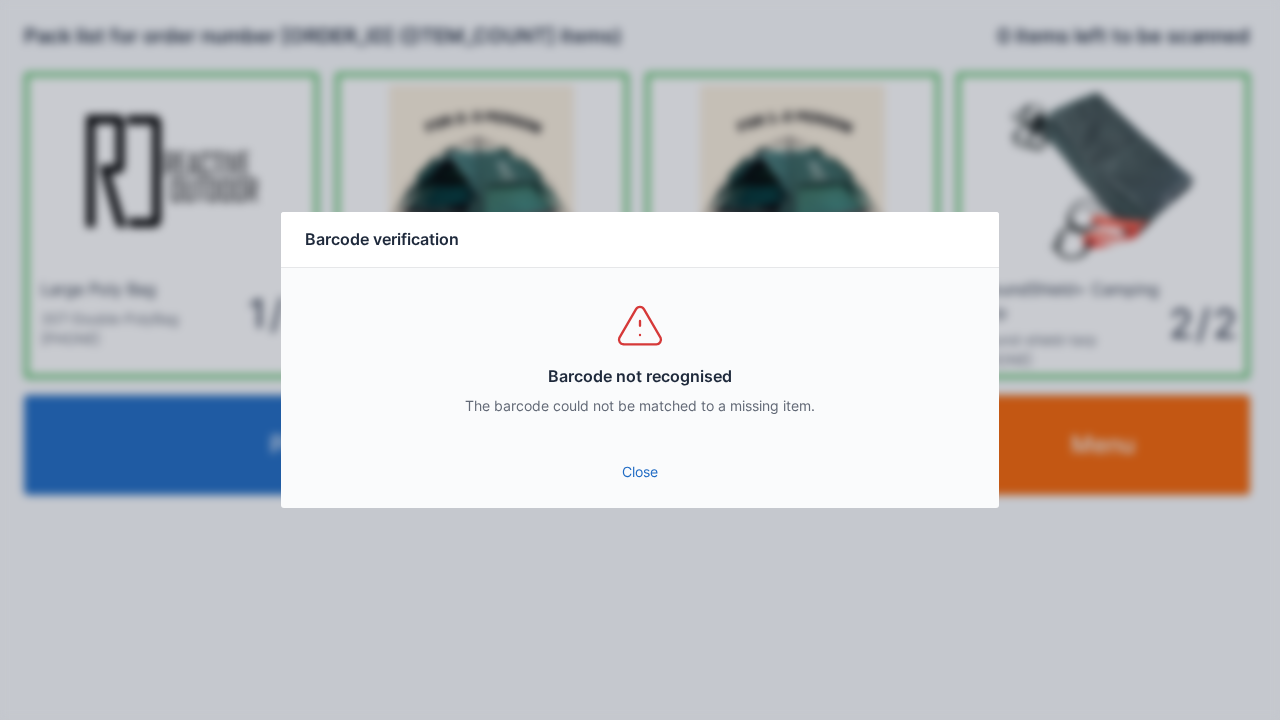 click on "Close" at bounding box center (640, 472) 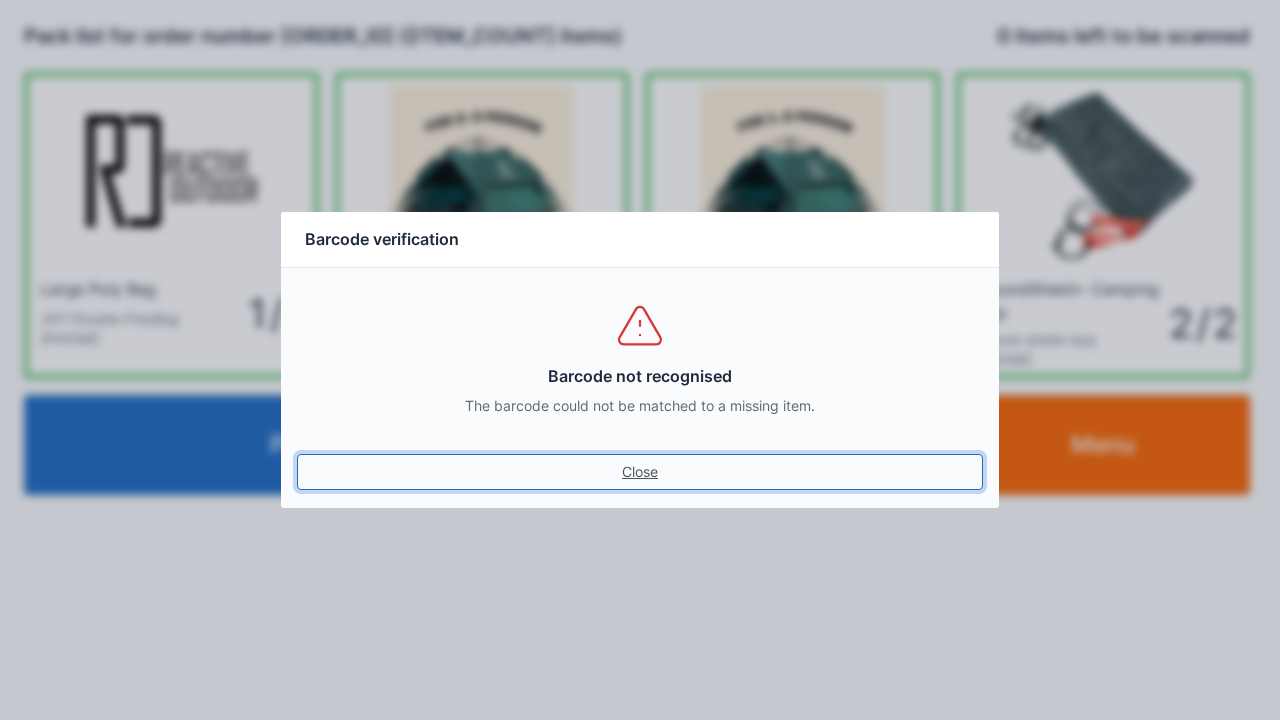 click on "Close" at bounding box center (640, 472) 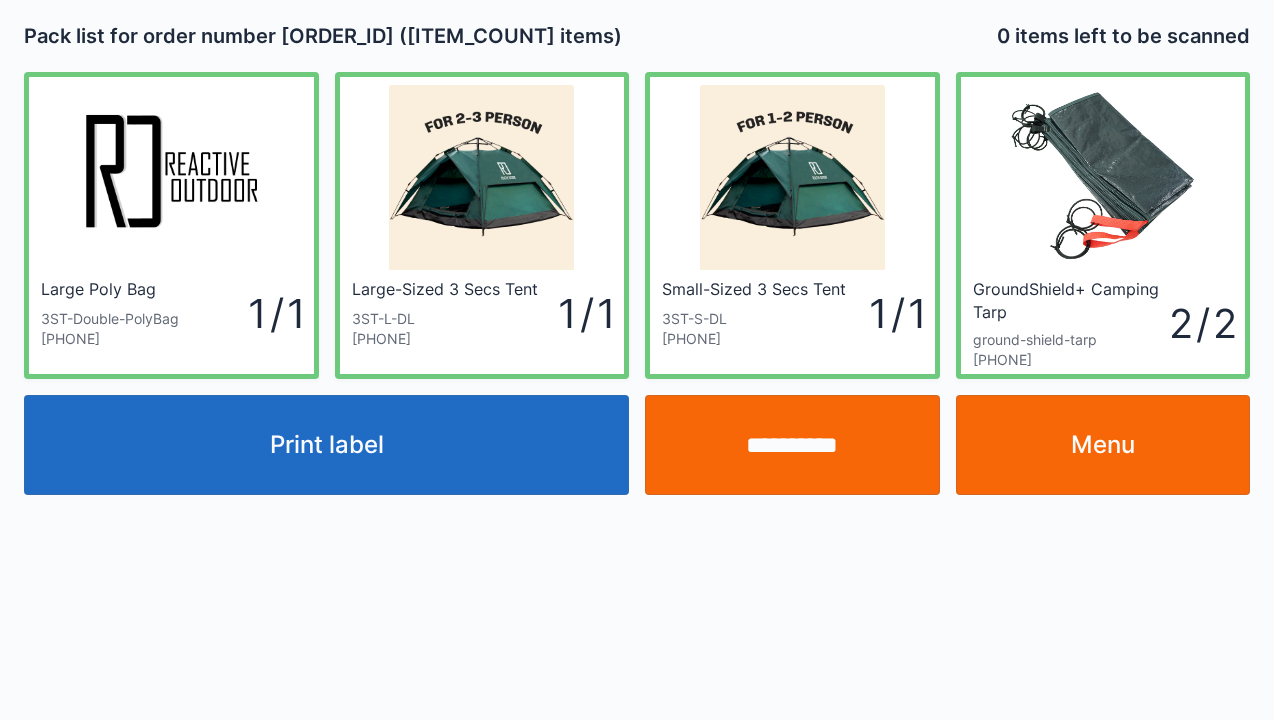 click on "Menu" at bounding box center (1103, 445) 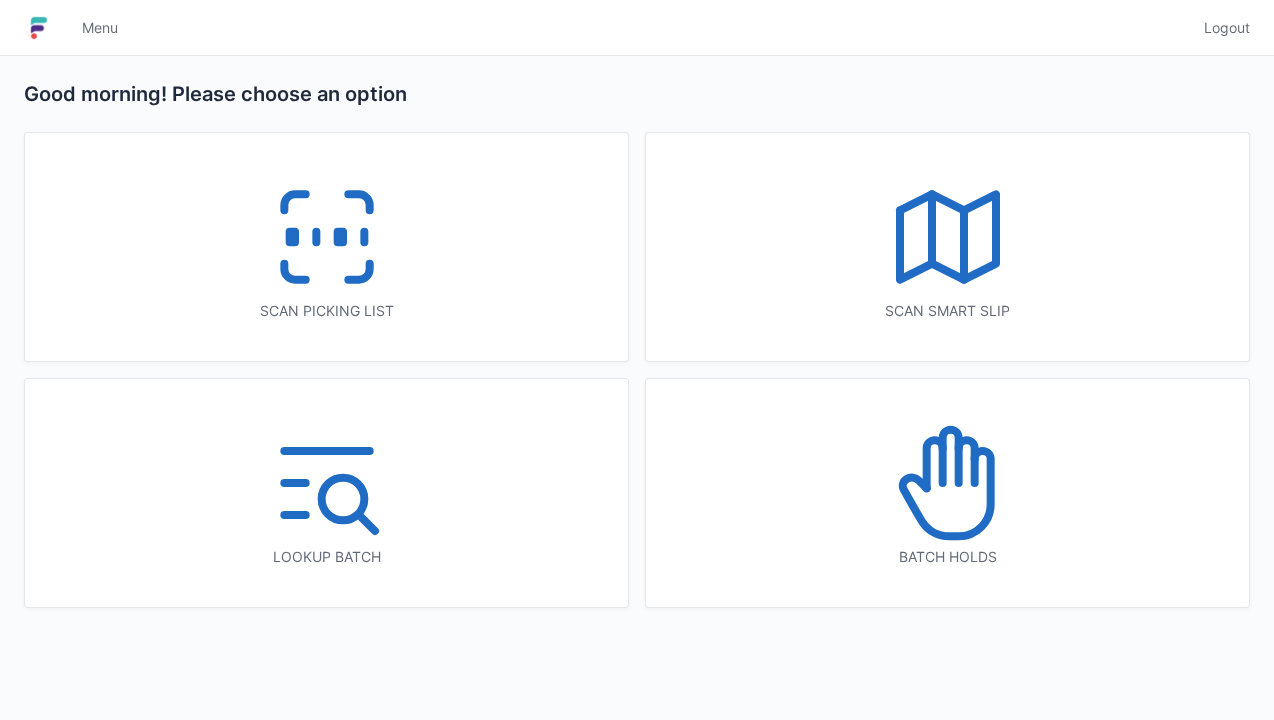 scroll, scrollTop: 0, scrollLeft: 0, axis: both 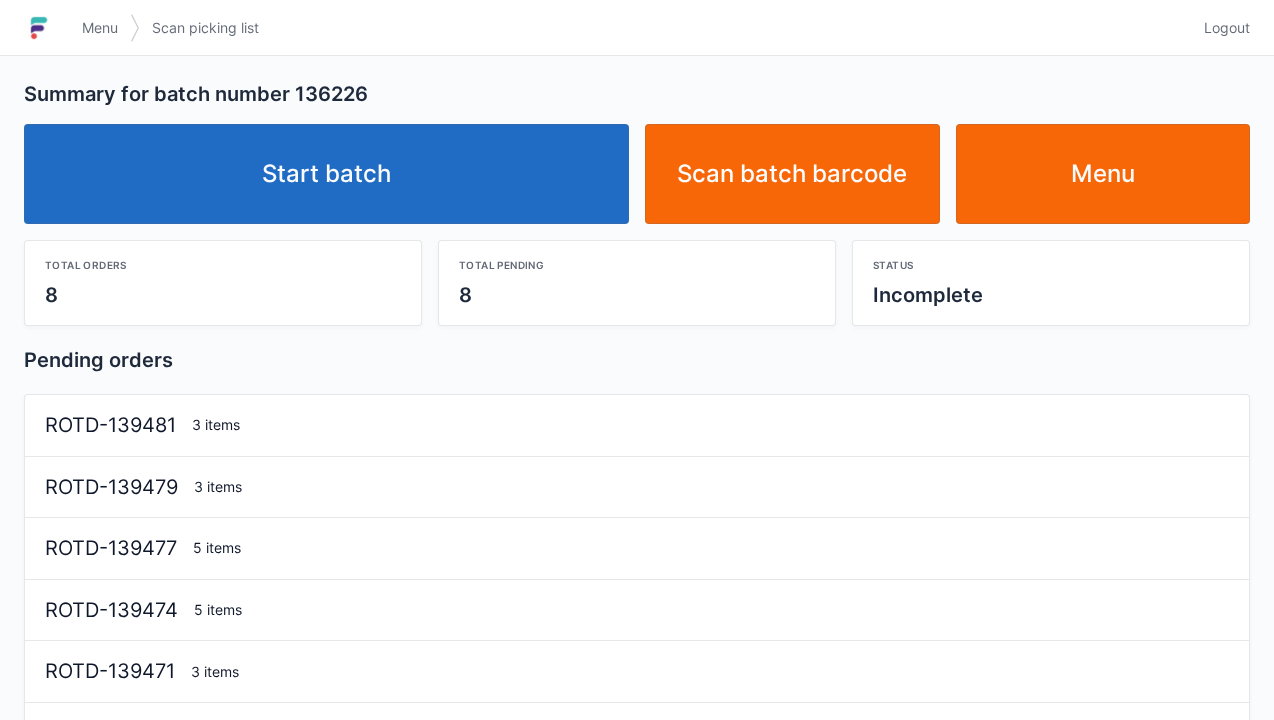 click on "Start batch" at bounding box center [326, 174] 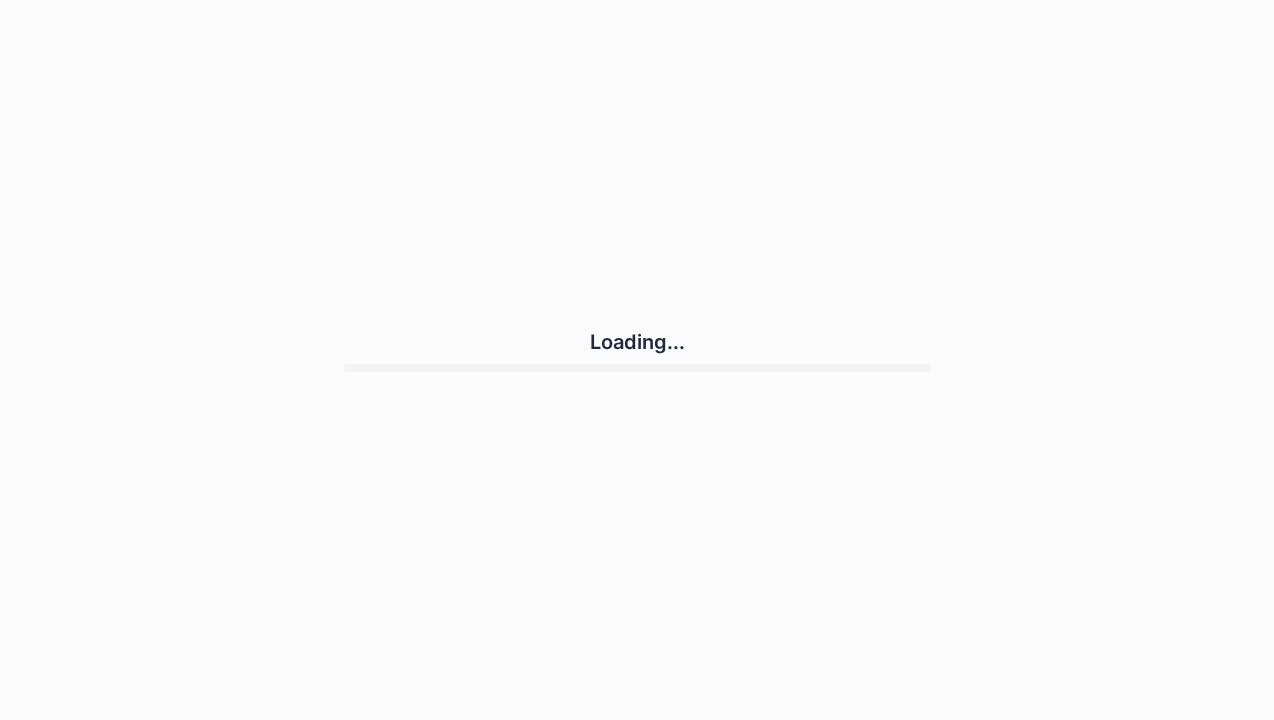 scroll, scrollTop: 0, scrollLeft: 0, axis: both 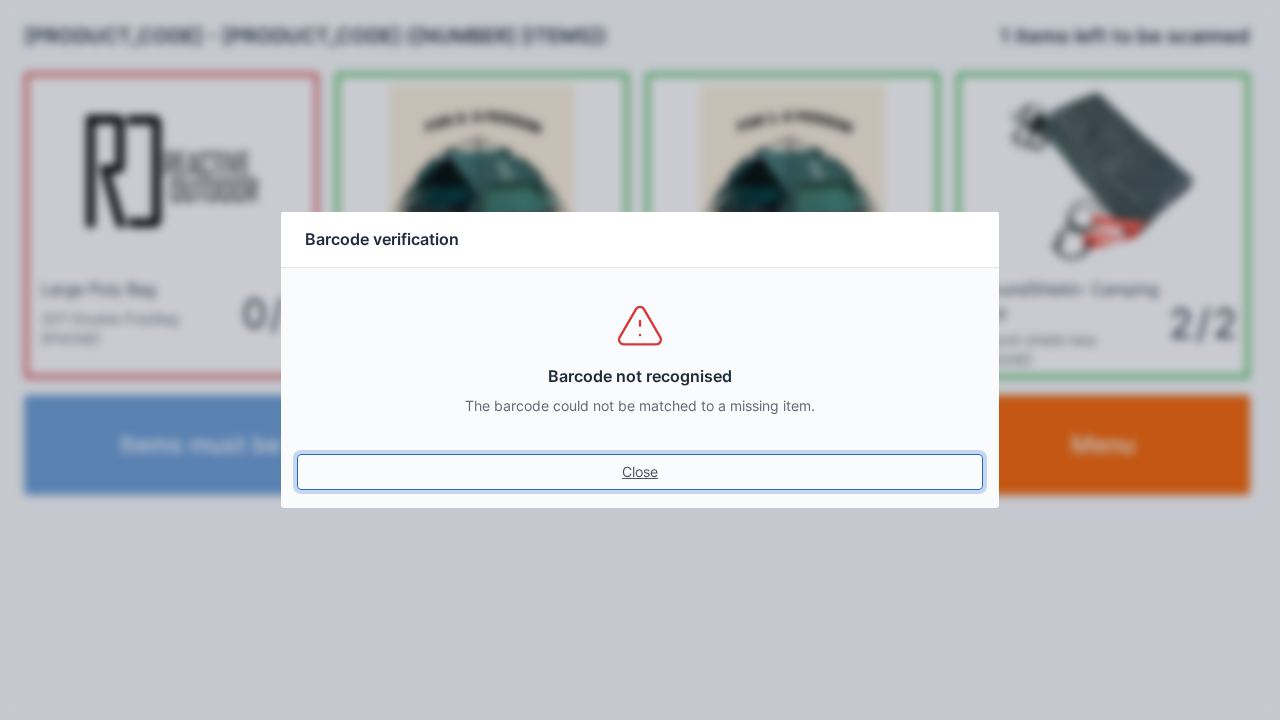 click on "Close" at bounding box center [640, 472] 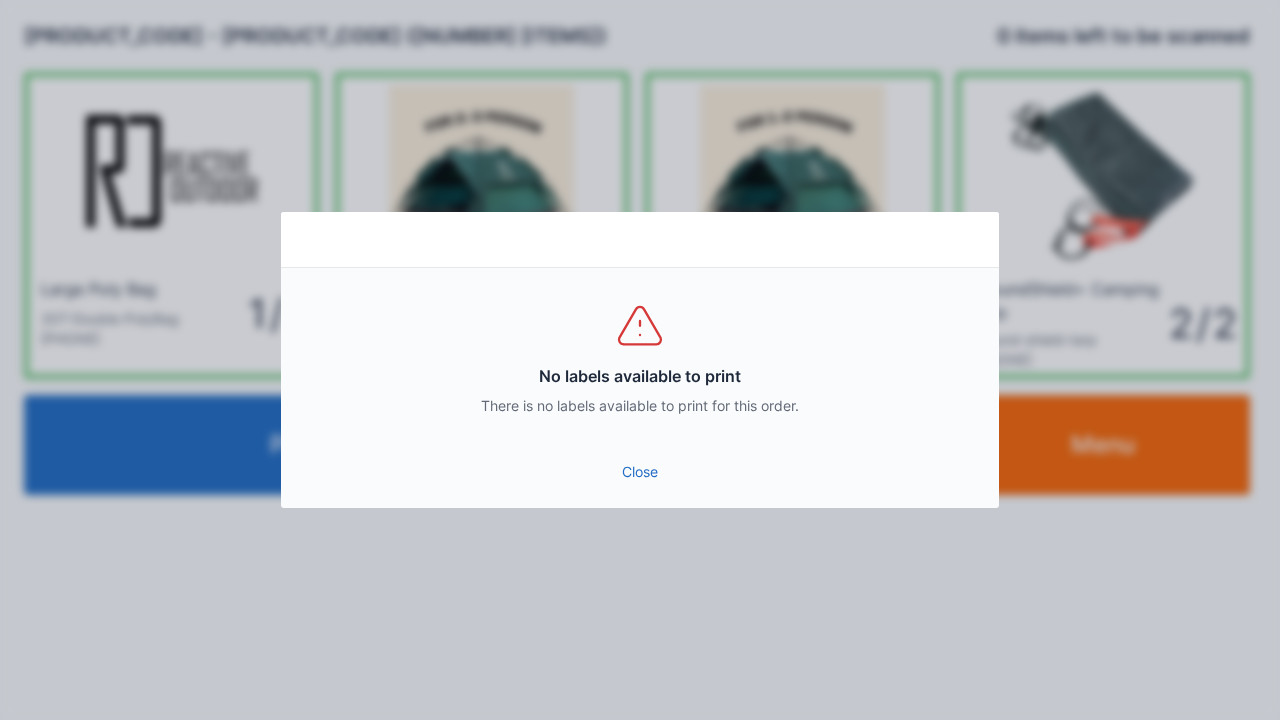 click on "Close" at bounding box center (640, 472) 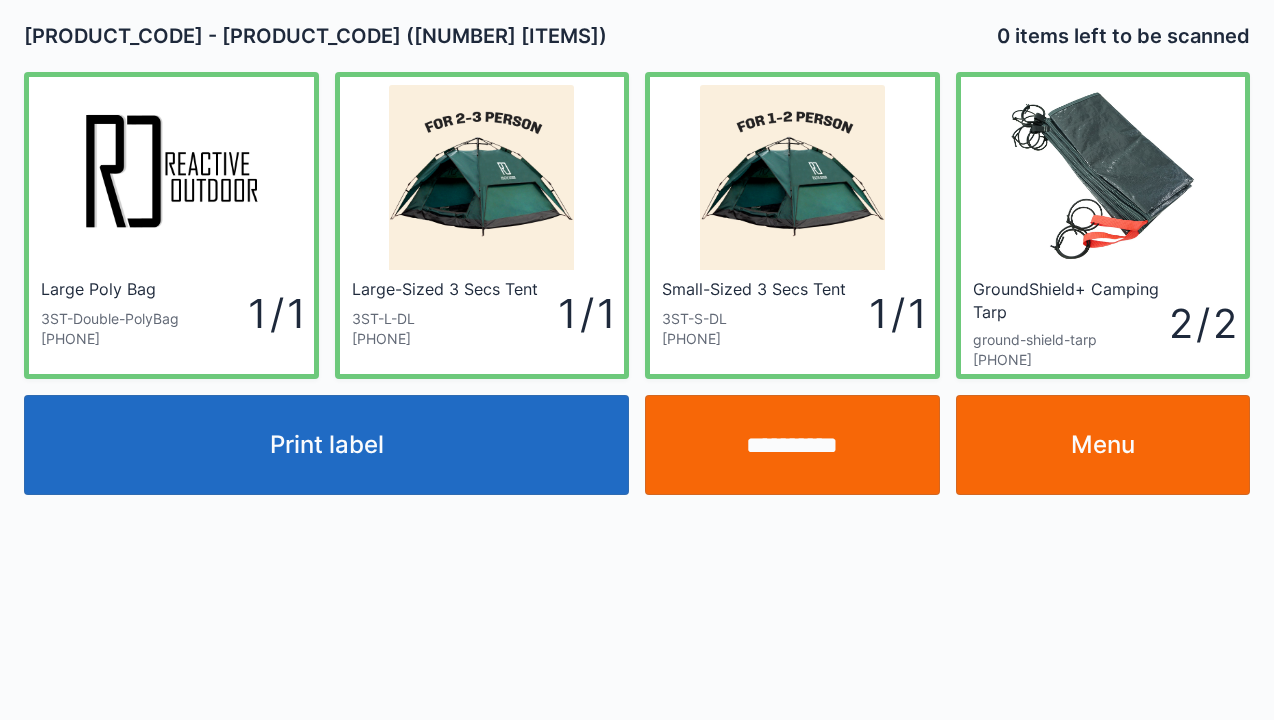 click on "Menu" at bounding box center [1103, 445] 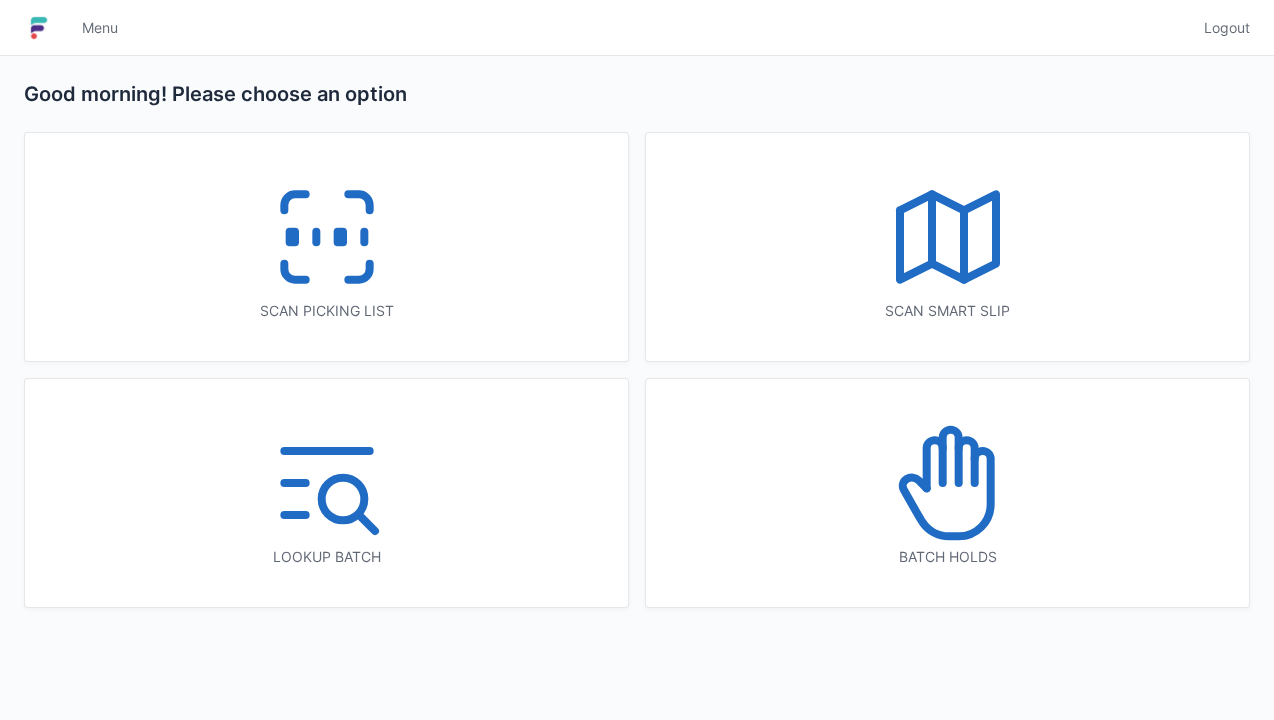 scroll, scrollTop: 0, scrollLeft: 0, axis: both 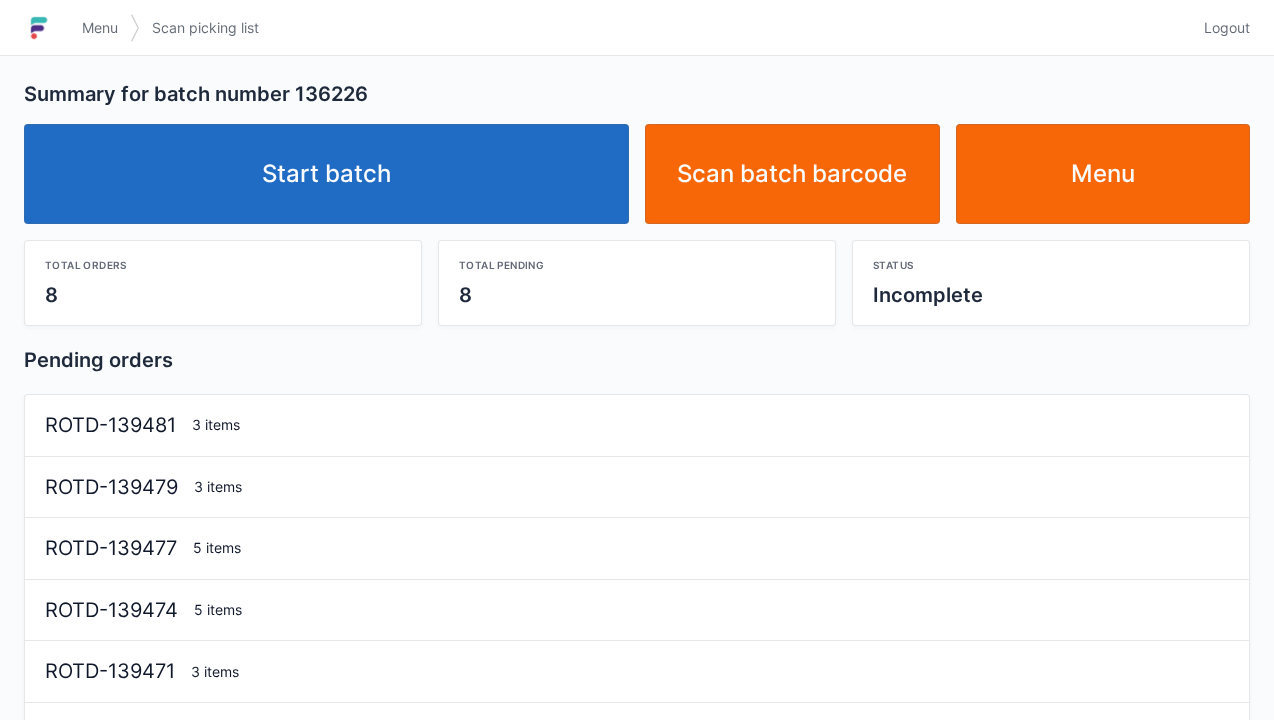click on "Start batch" at bounding box center [326, 174] 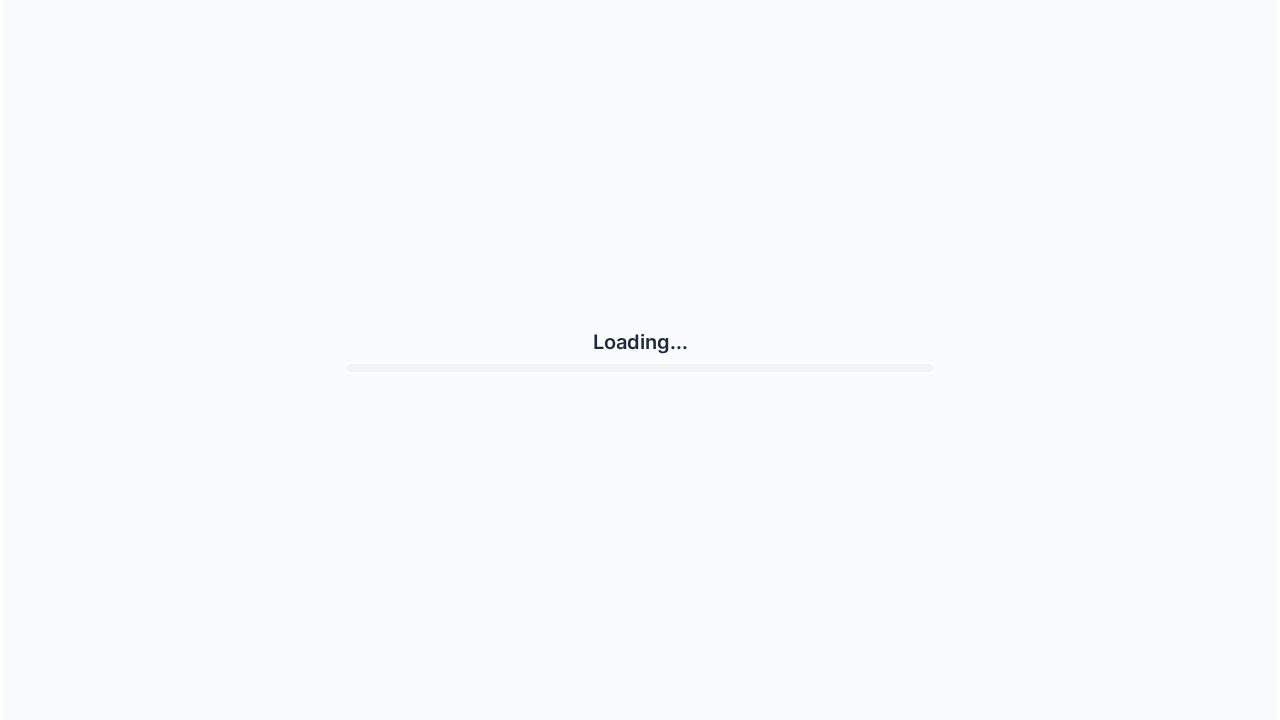 scroll, scrollTop: 0, scrollLeft: 0, axis: both 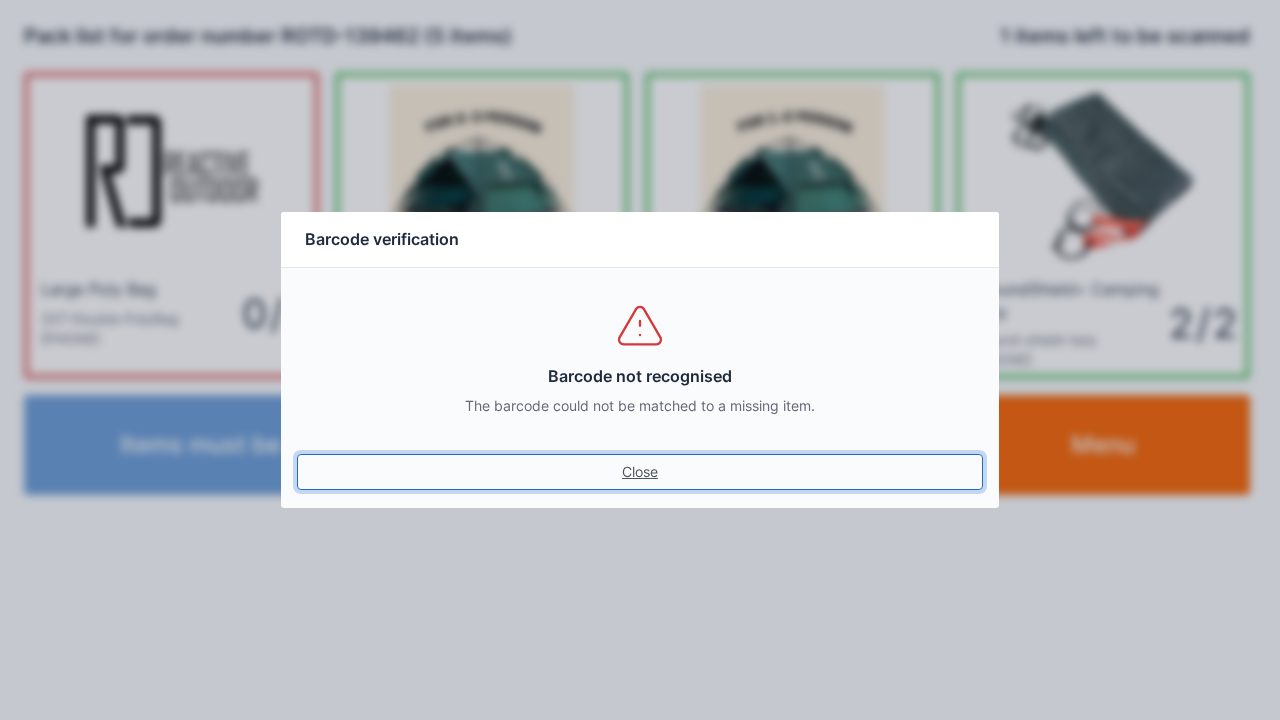 click on "Close" at bounding box center [640, 472] 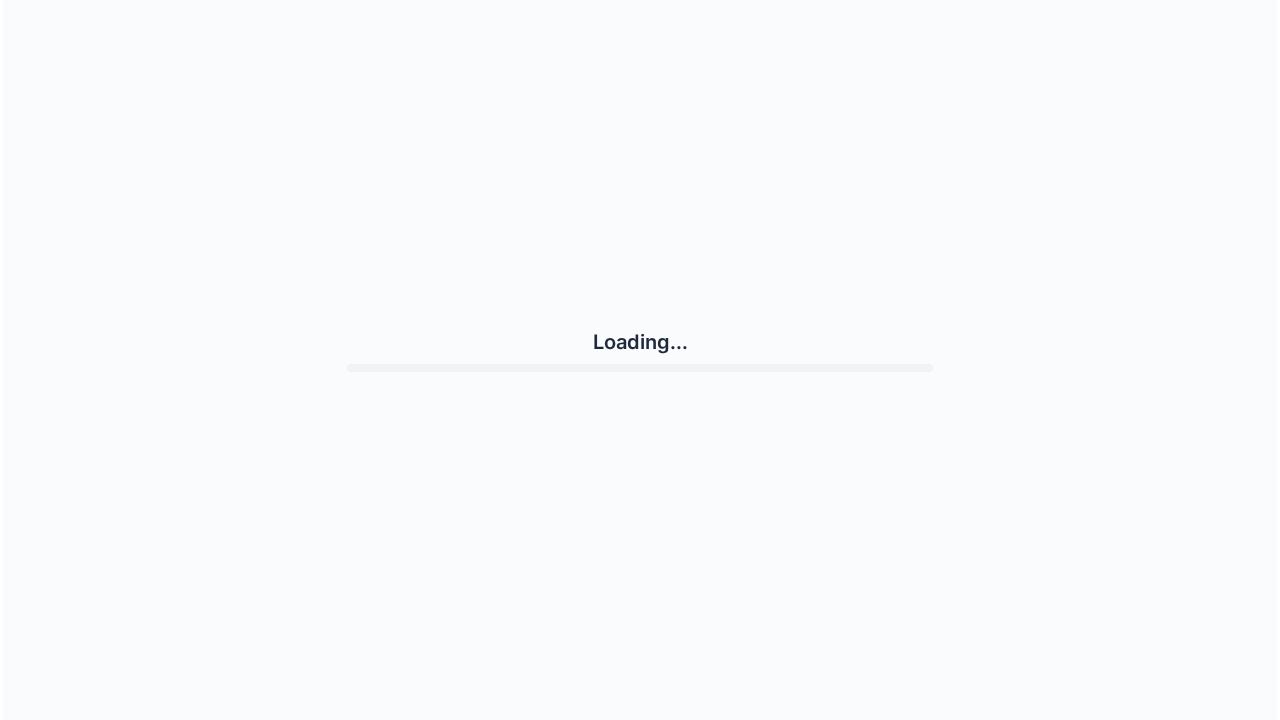 scroll, scrollTop: 0, scrollLeft: 0, axis: both 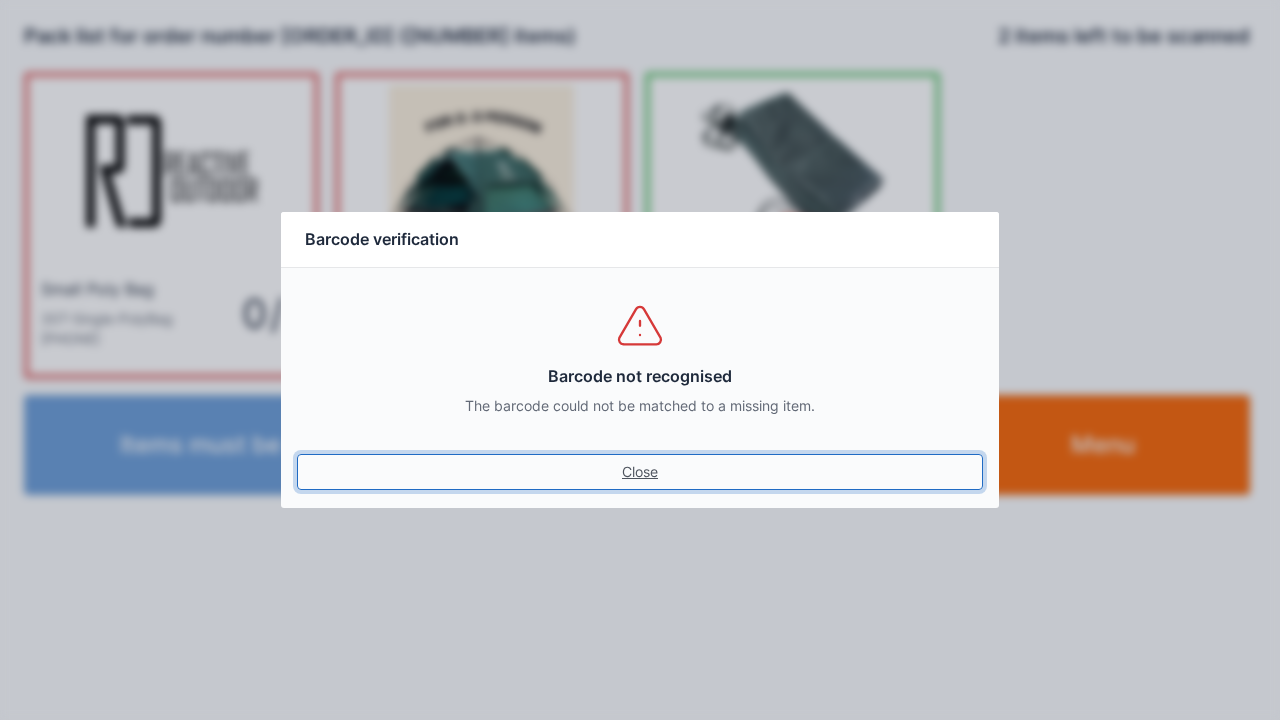 click on "Close" at bounding box center (640, 472) 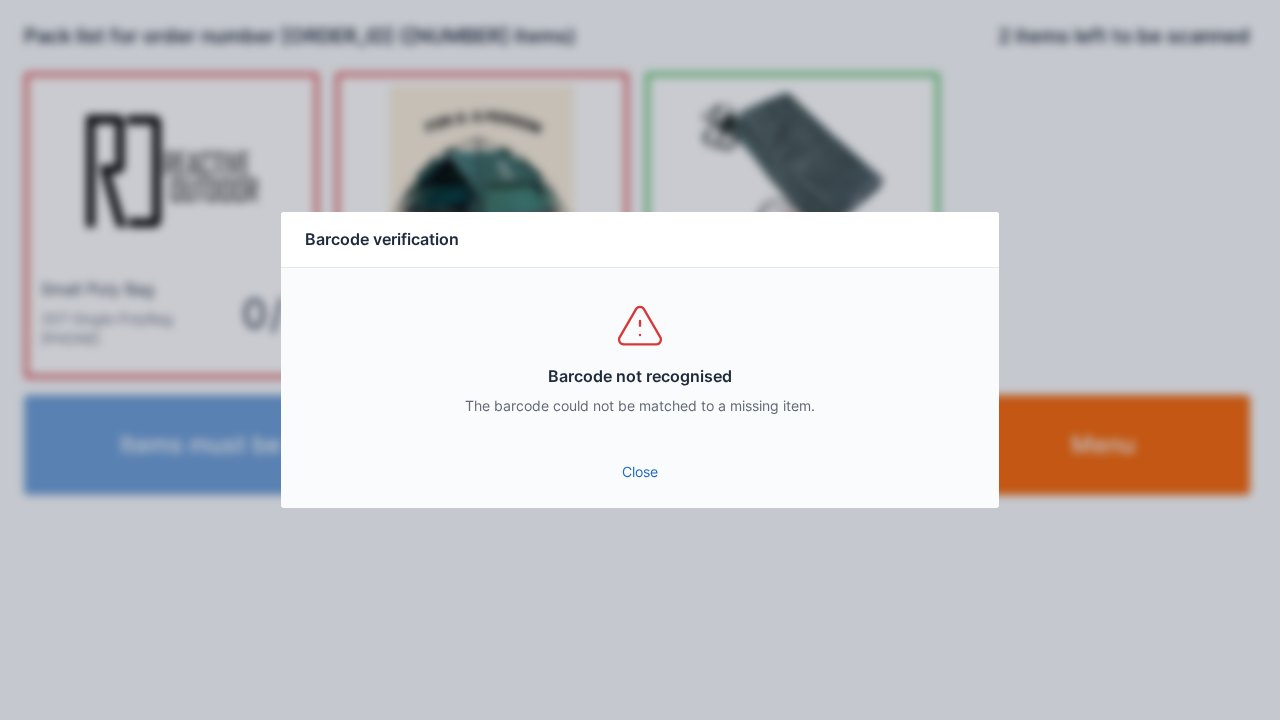 click on "Close" at bounding box center (640, 472) 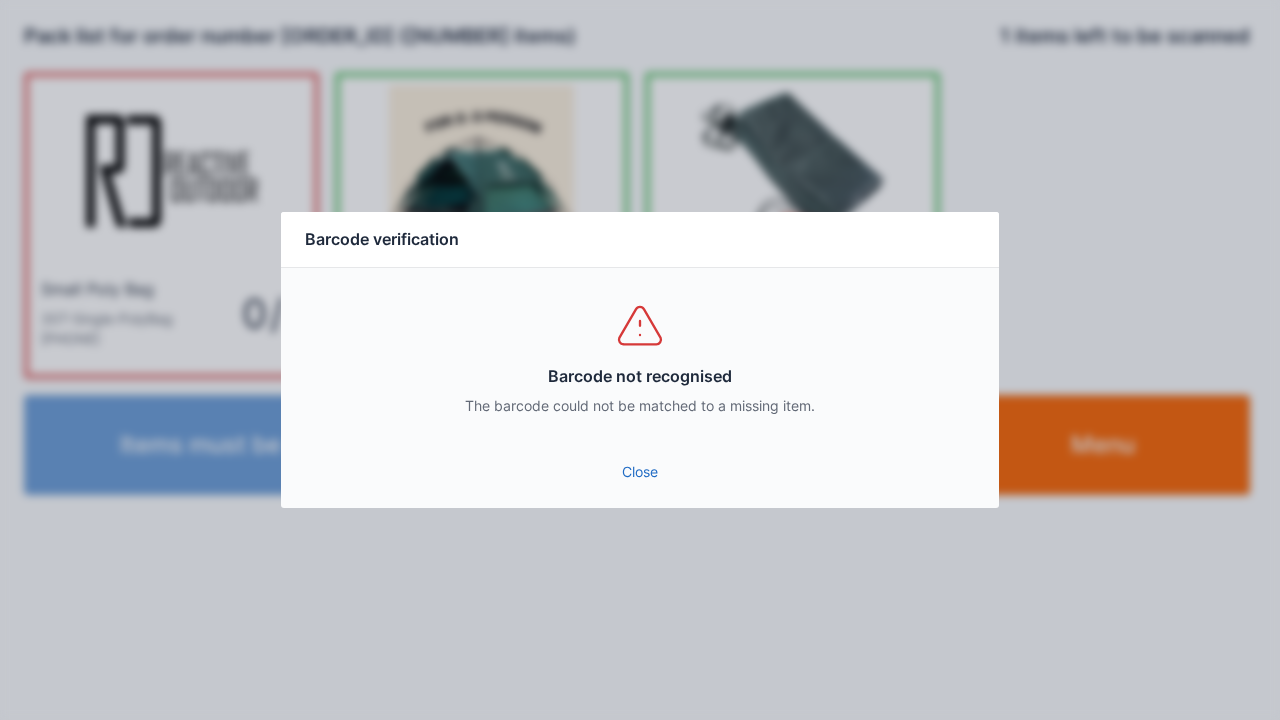 click on "Close" at bounding box center [640, 472] 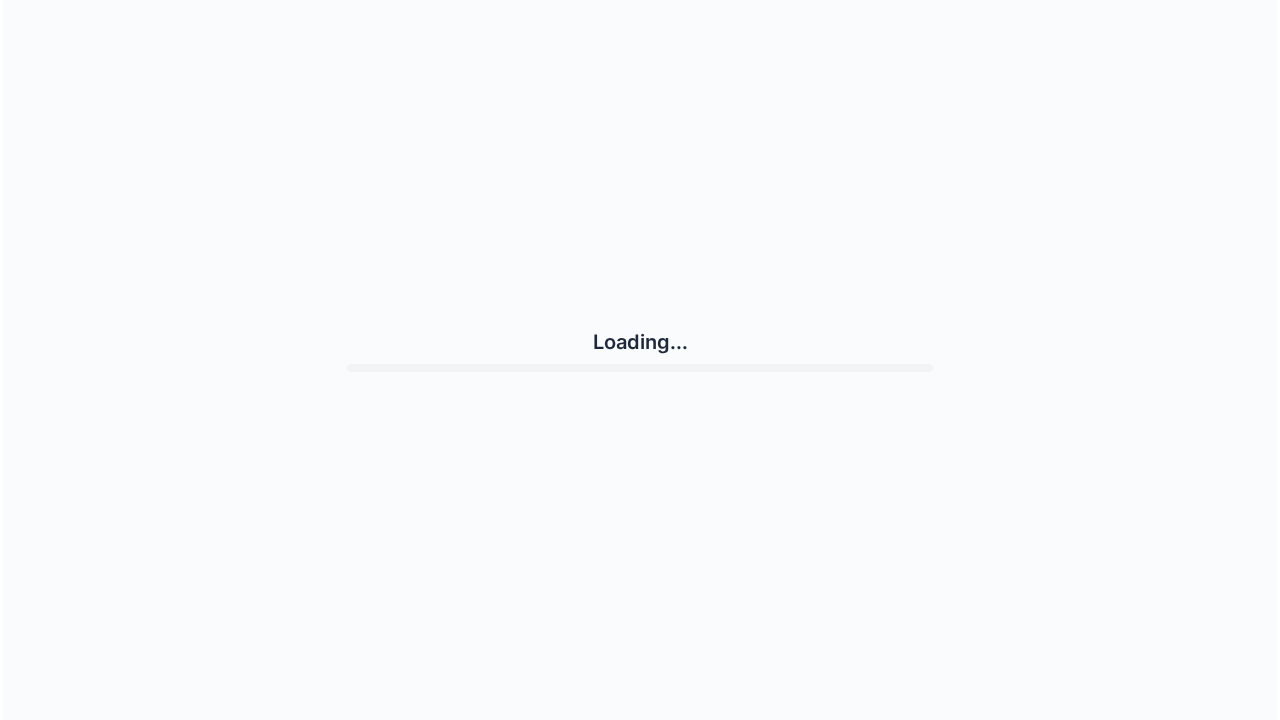 scroll, scrollTop: 0, scrollLeft: 0, axis: both 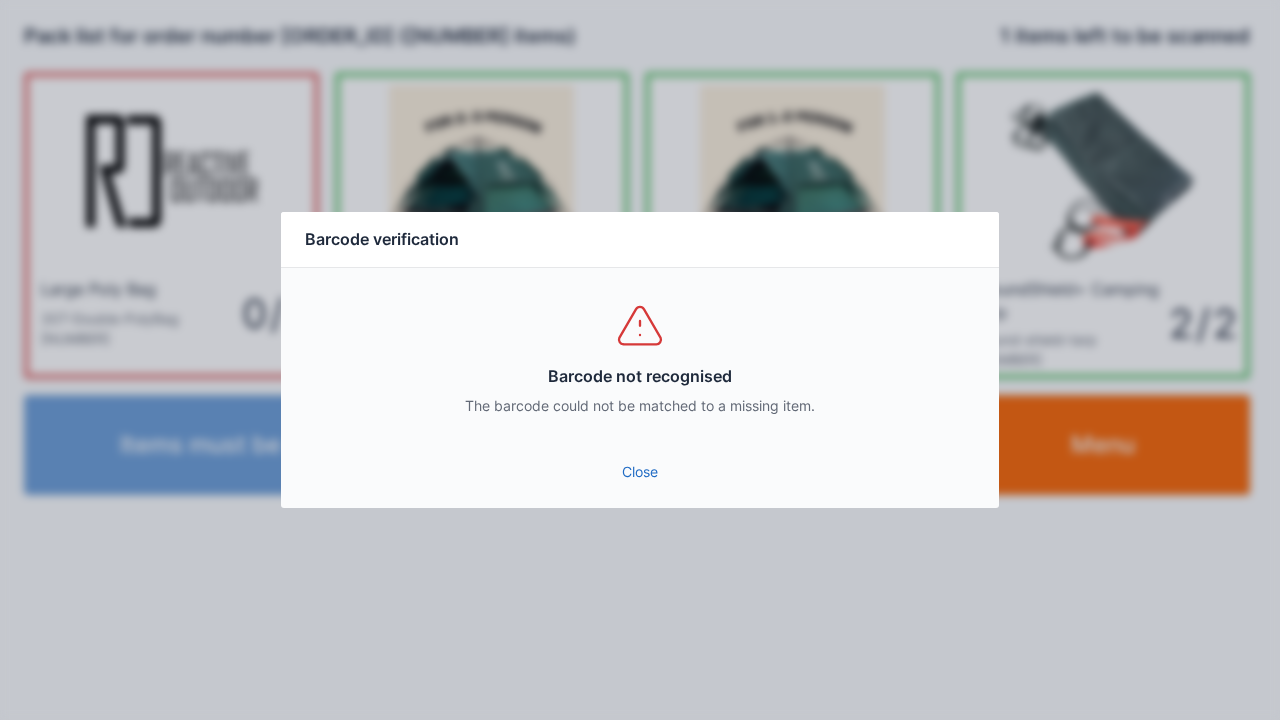click on "Close" at bounding box center [640, 472] 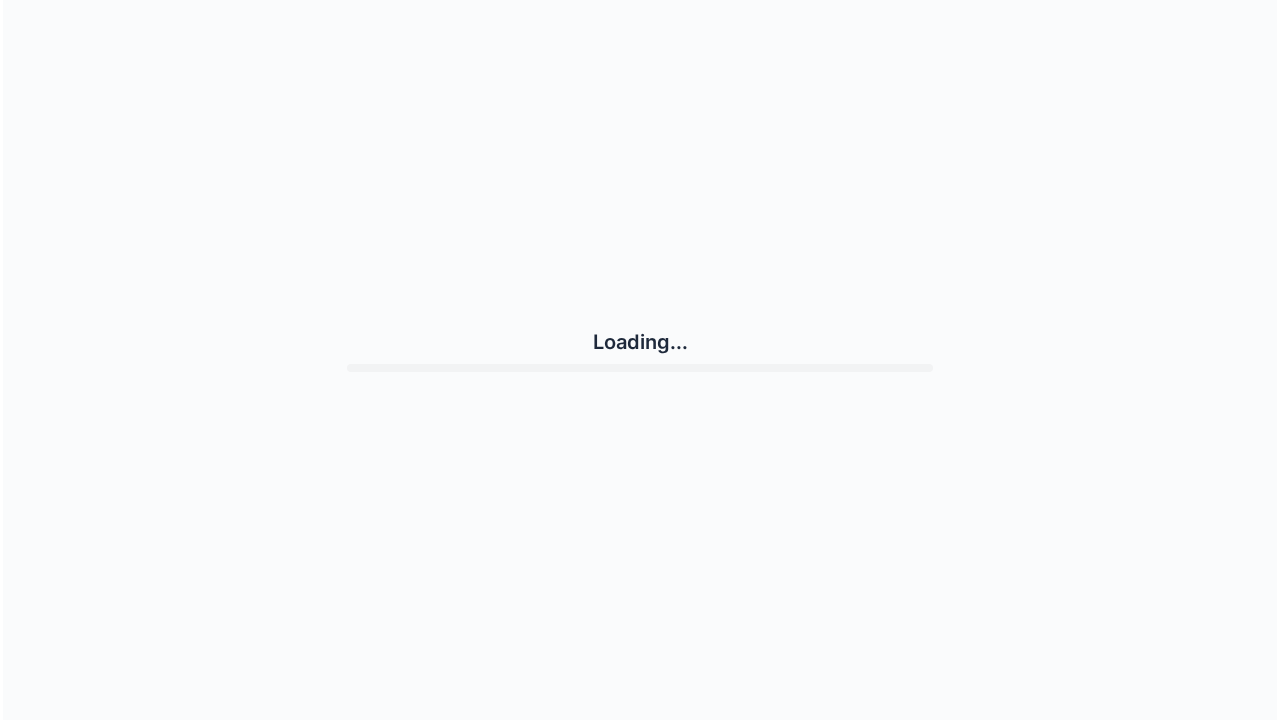 scroll, scrollTop: 0, scrollLeft: 0, axis: both 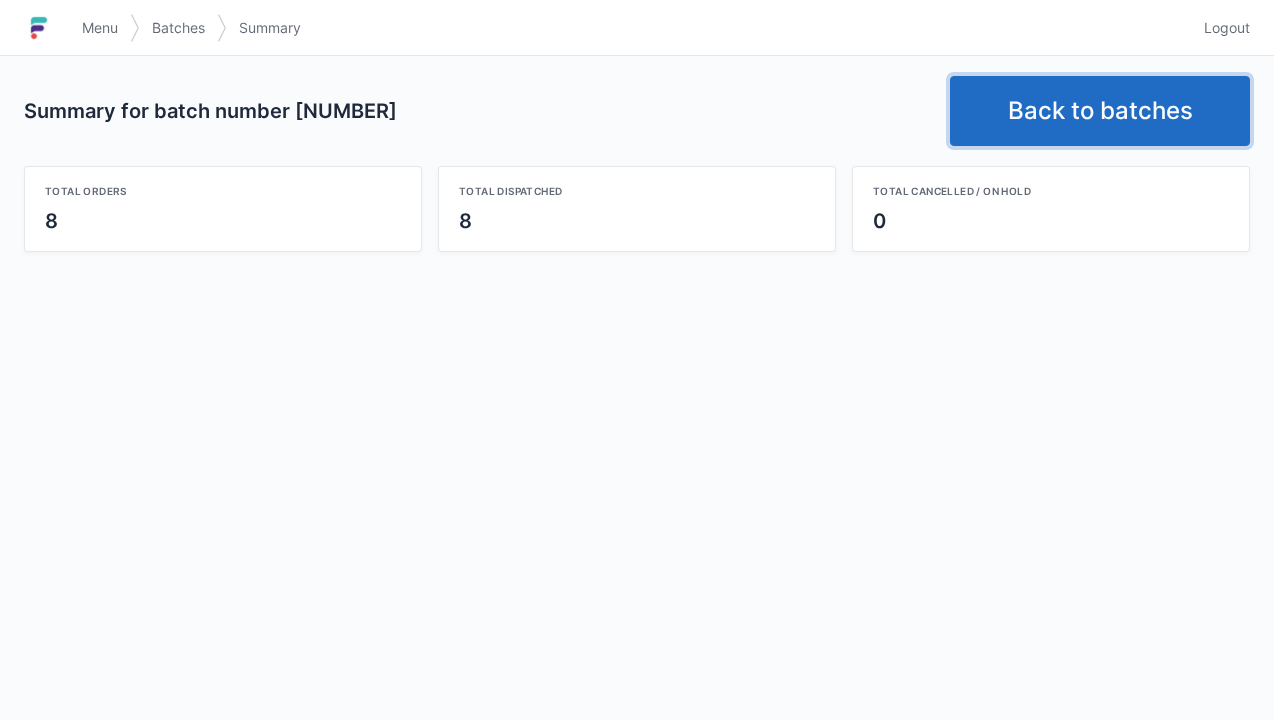 click on "Back to batches" at bounding box center [1100, 111] 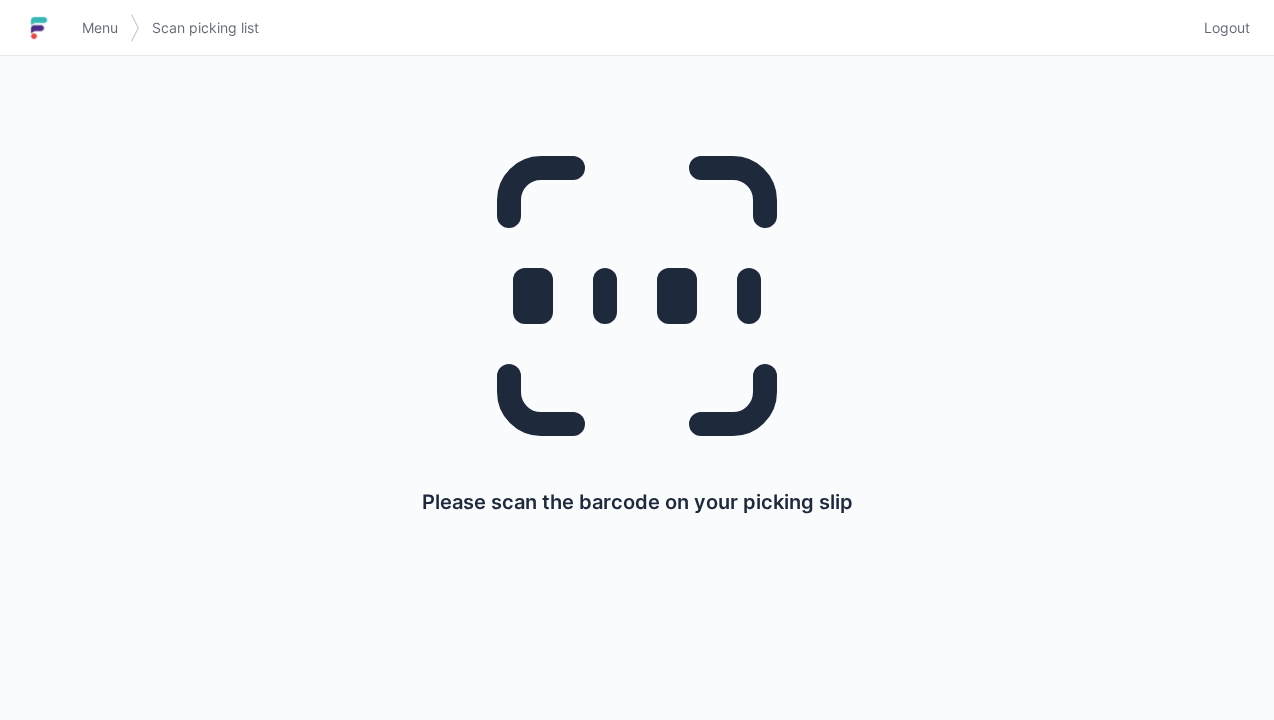 scroll, scrollTop: 0, scrollLeft: 0, axis: both 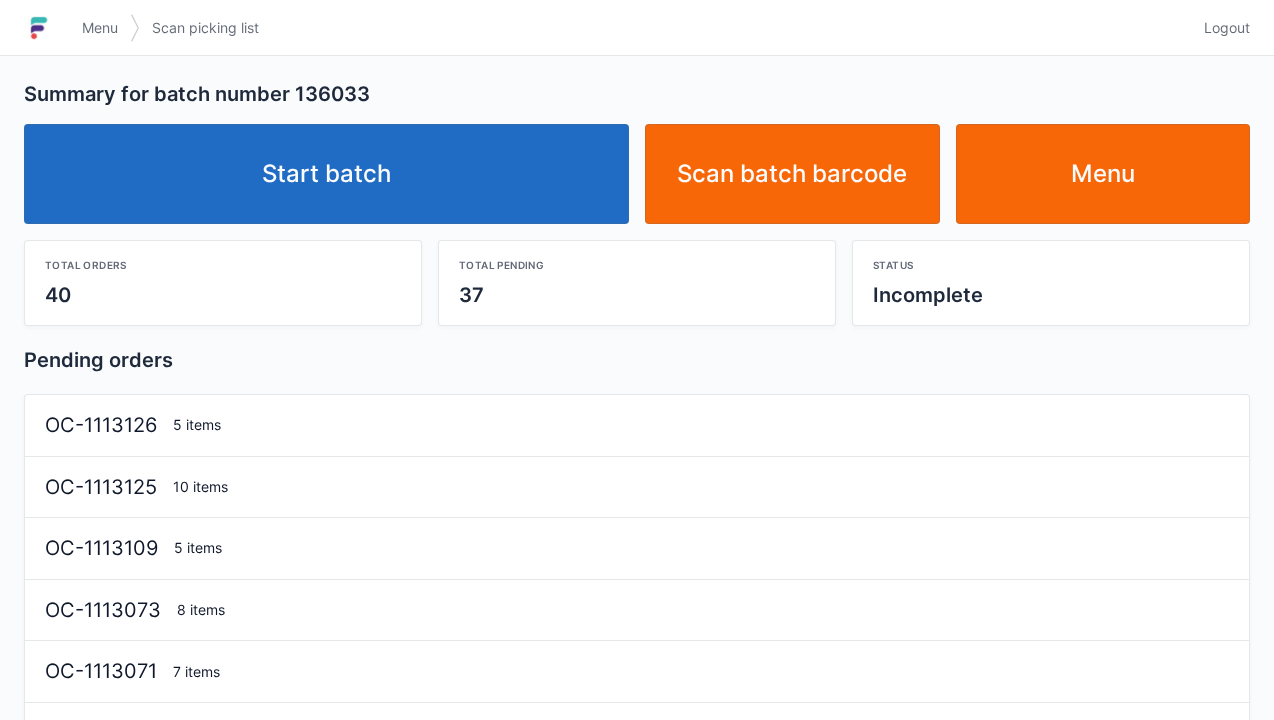 click on "Start batch" at bounding box center (326, 174) 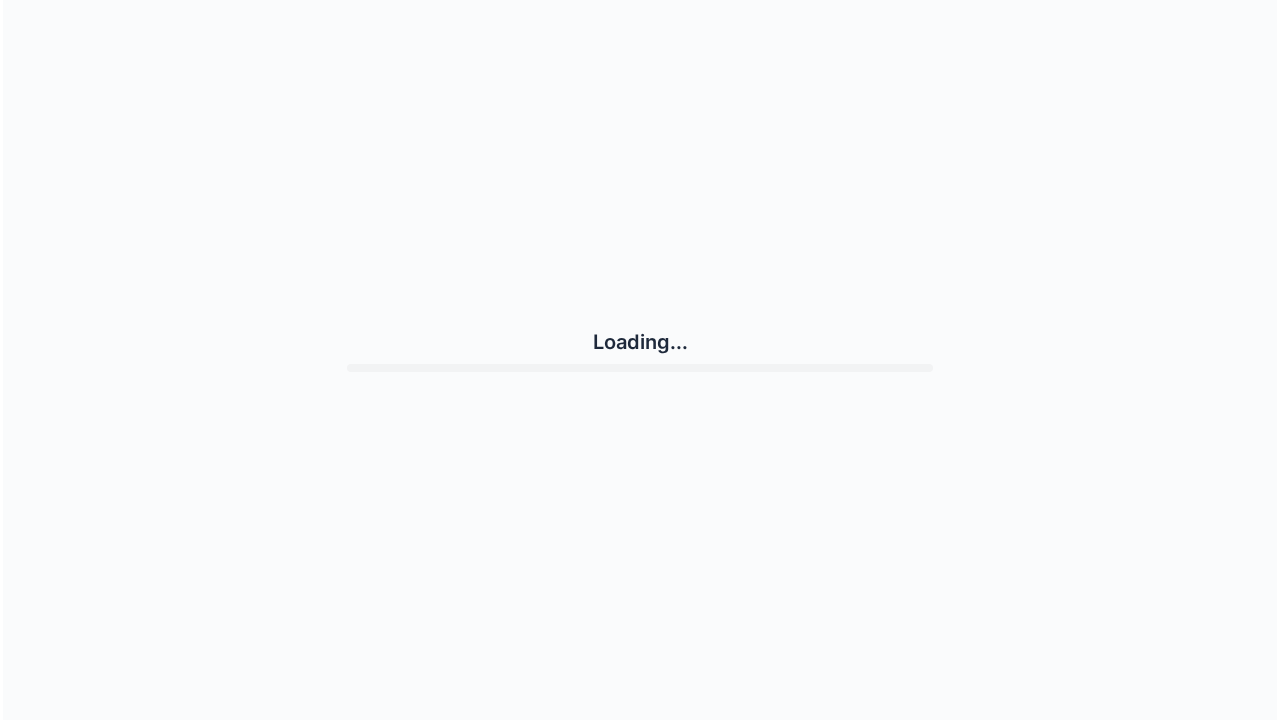 scroll, scrollTop: 0, scrollLeft: 0, axis: both 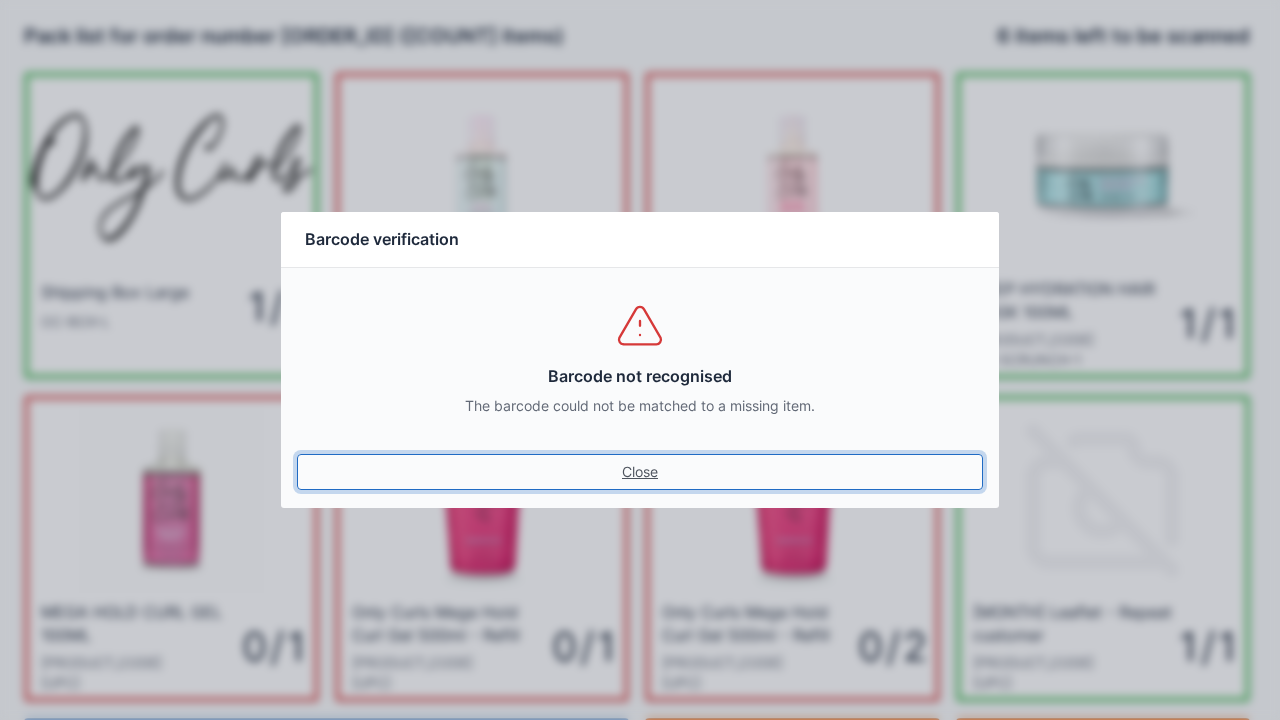 click on "Close" at bounding box center [640, 472] 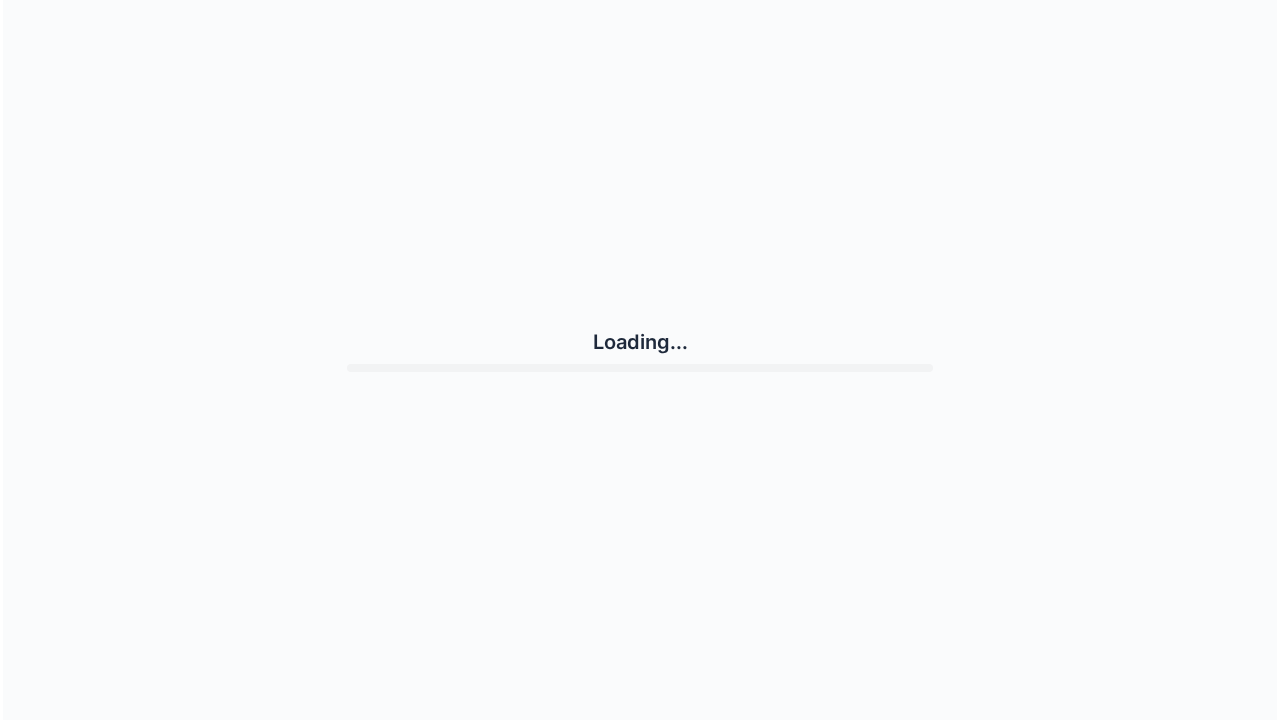scroll, scrollTop: 0, scrollLeft: 0, axis: both 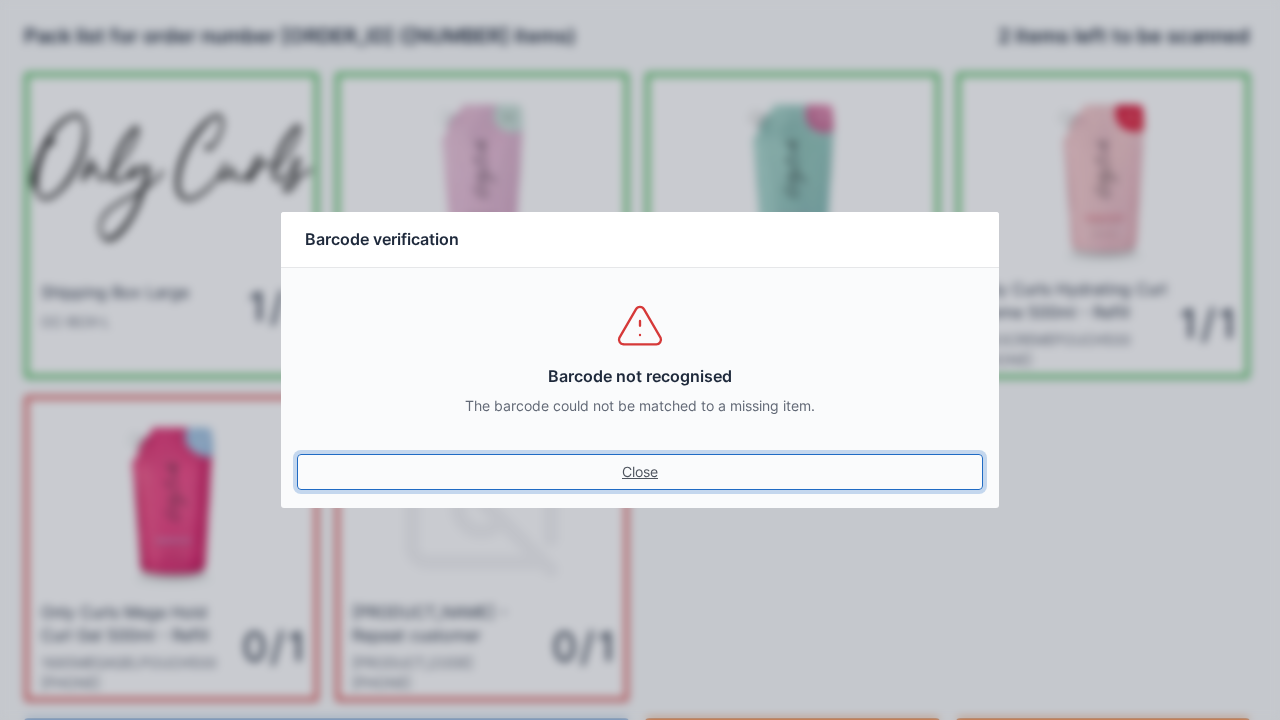 click on "Close" at bounding box center (640, 472) 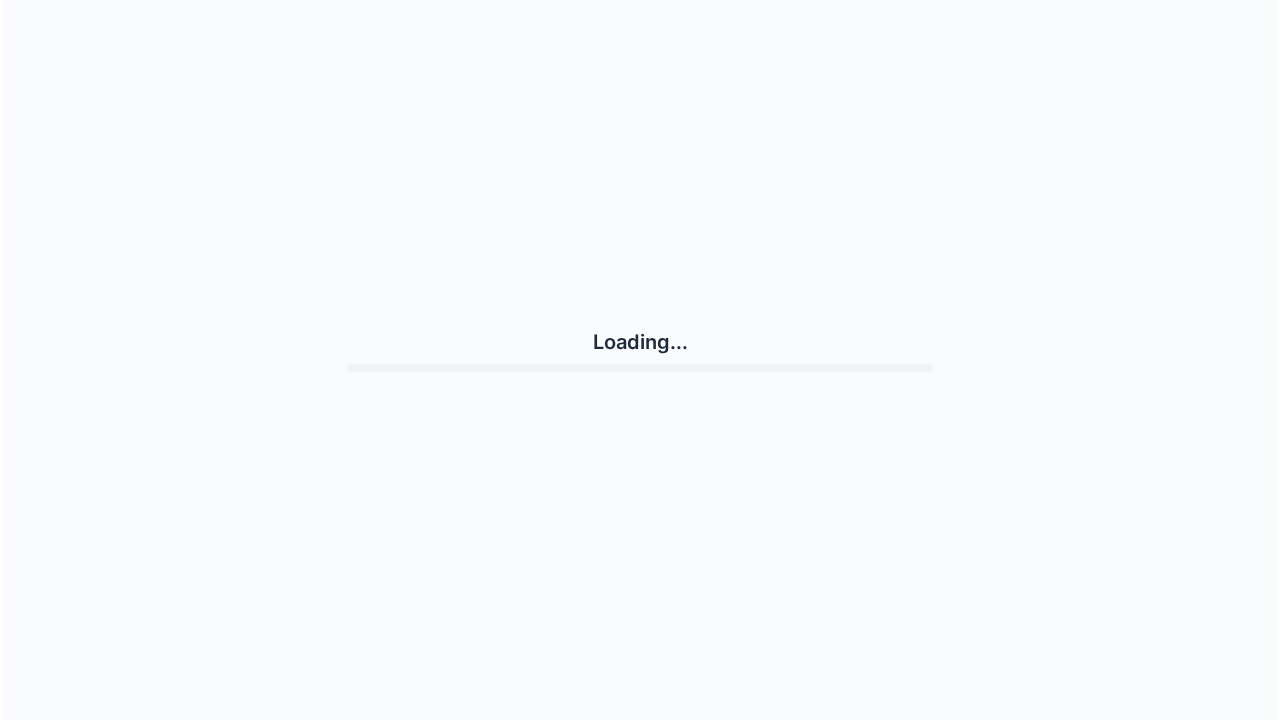 scroll, scrollTop: 0, scrollLeft: 0, axis: both 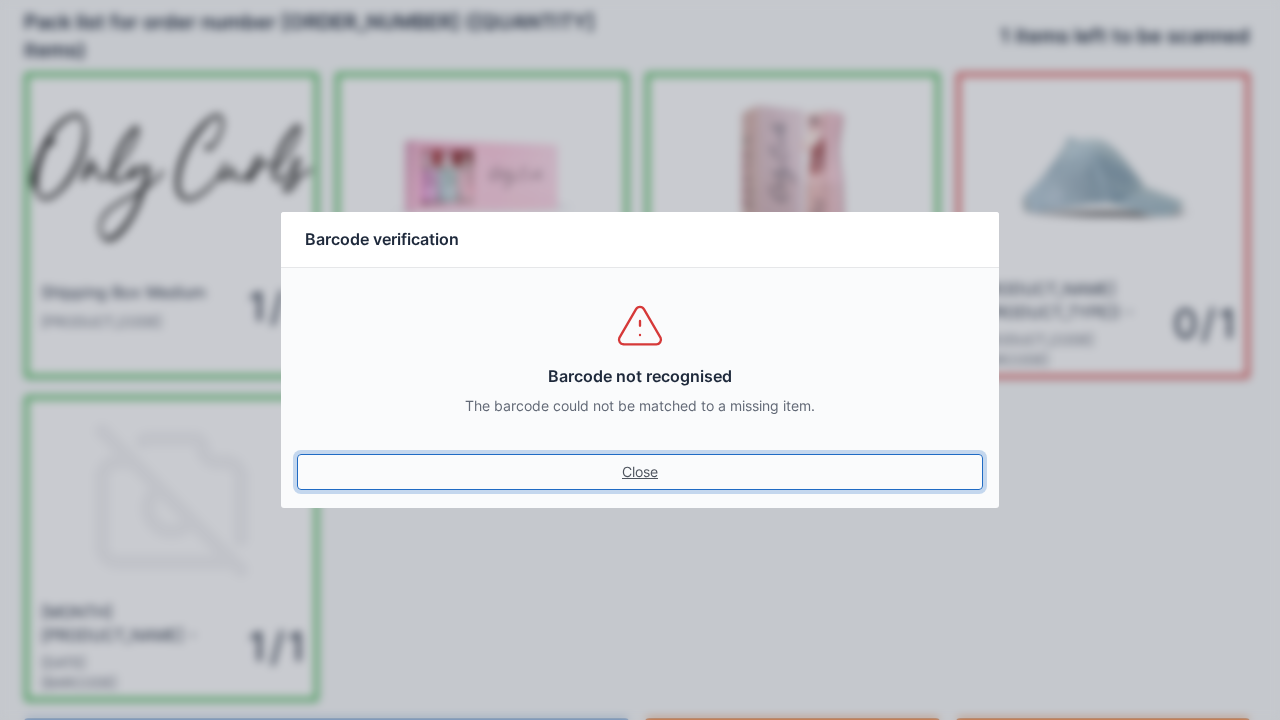 click on "Close" at bounding box center (640, 472) 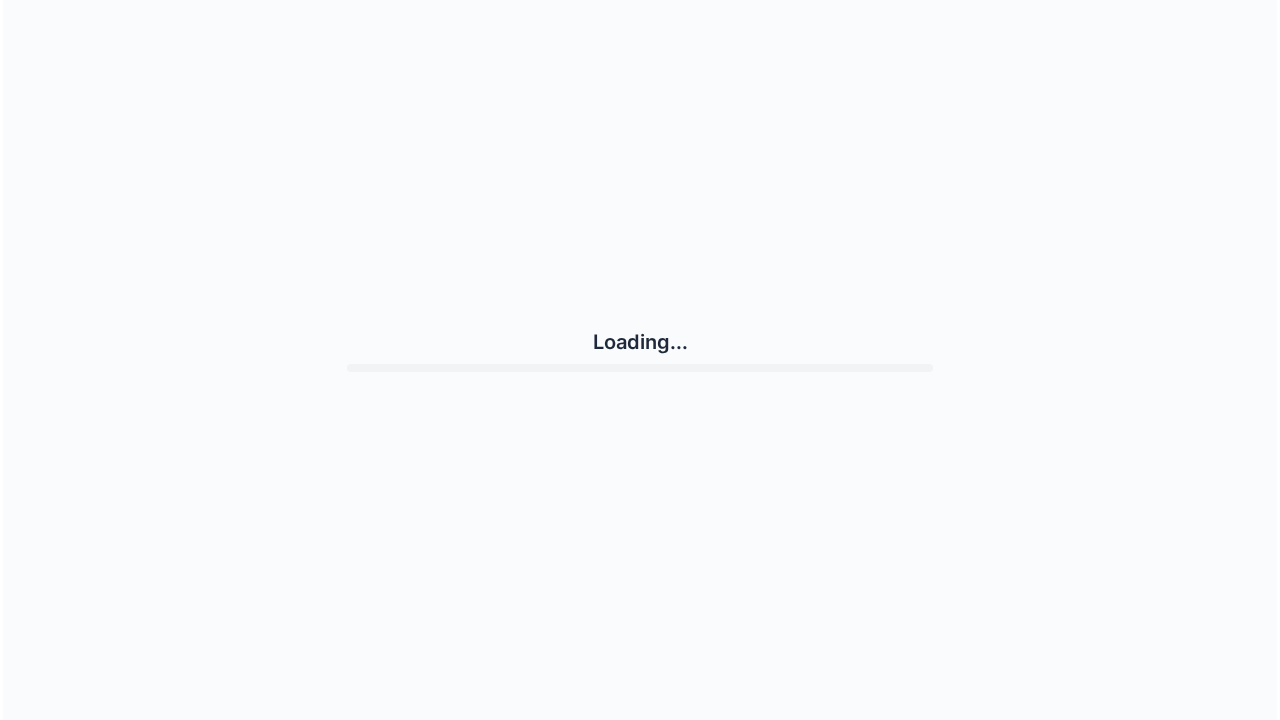scroll, scrollTop: 0, scrollLeft: 0, axis: both 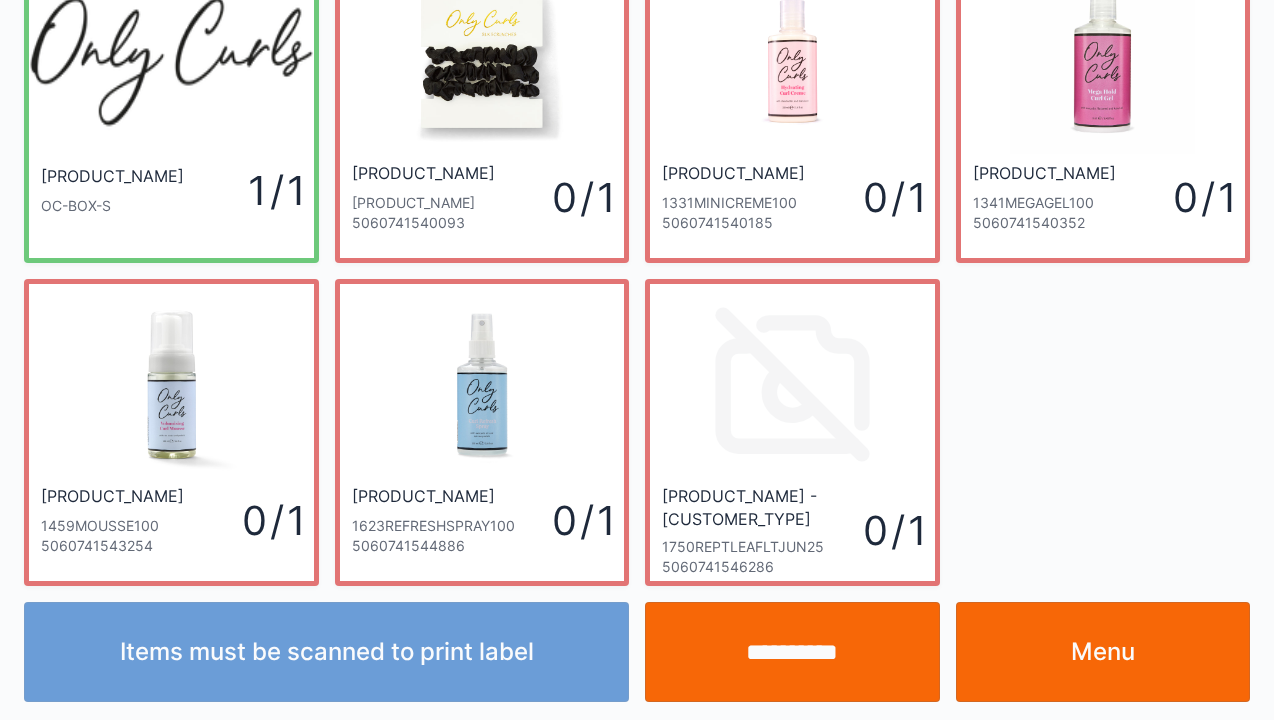 click on "Menu" at bounding box center [1103, 652] 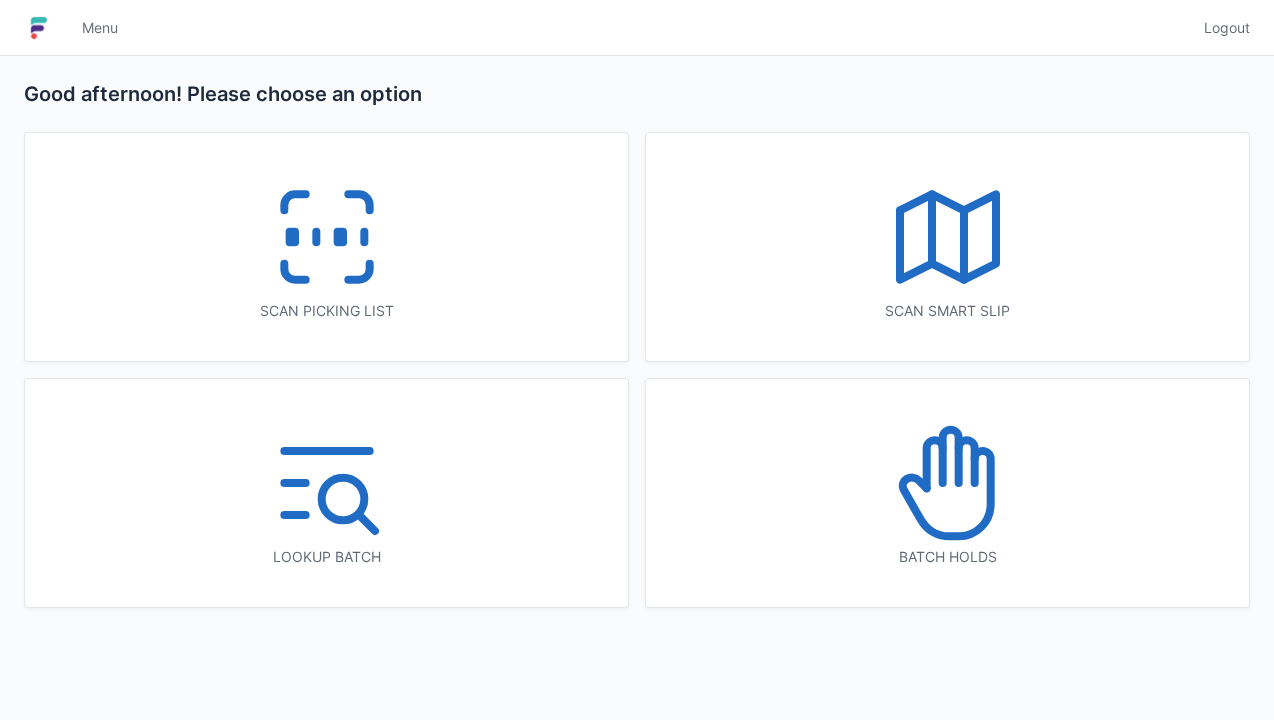 scroll, scrollTop: 0, scrollLeft: 0, axis: both 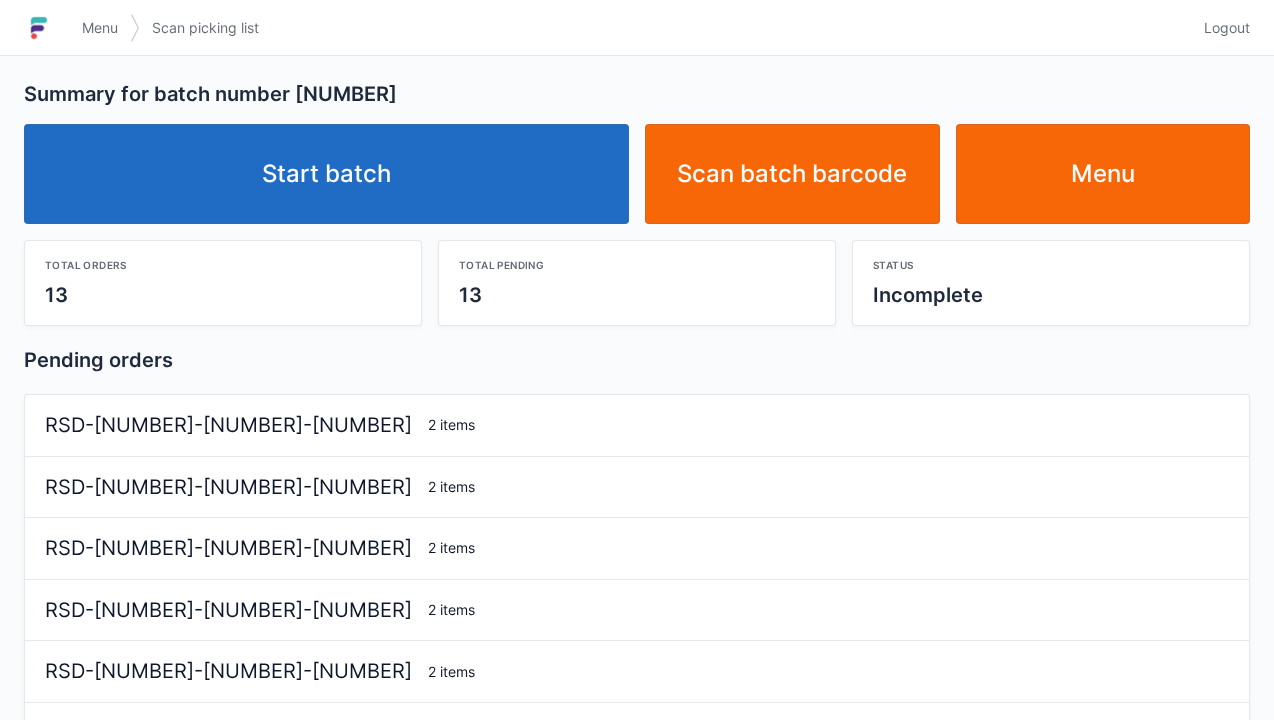click on "Start batch" at bounding box center (326, 174) 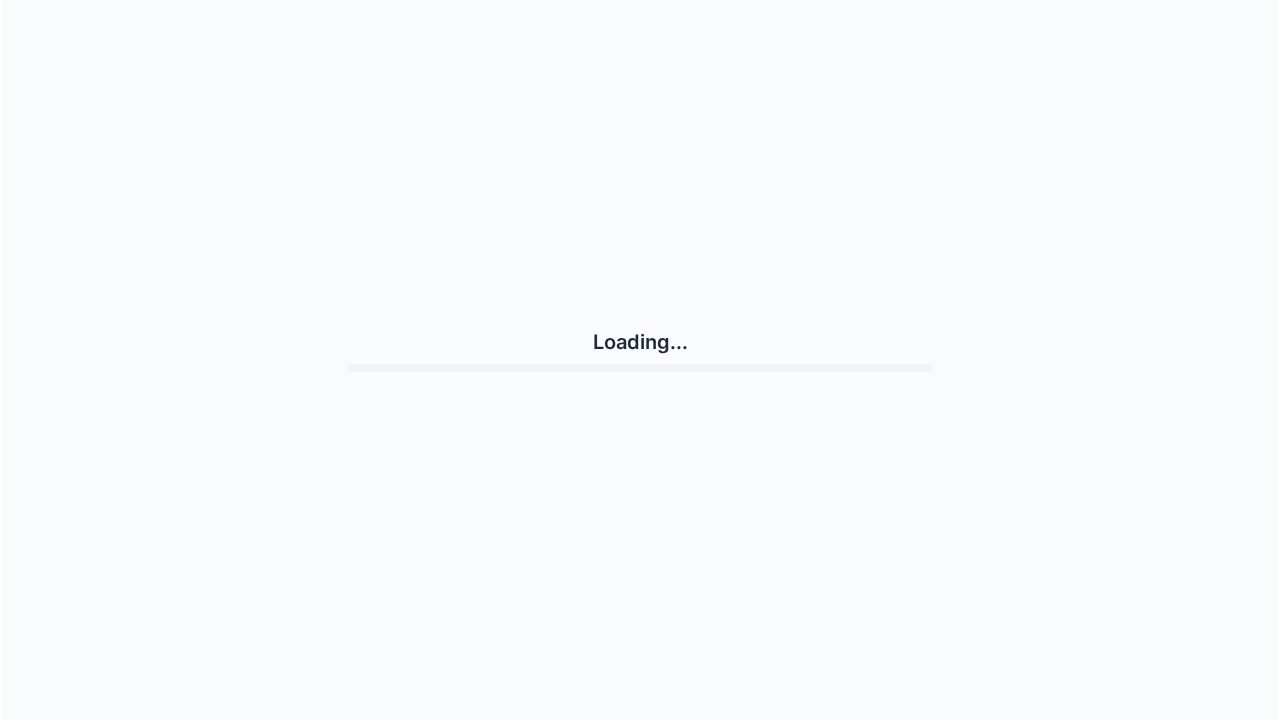 scroll, scrollTop: 0, scrollLeft: 0, axis: both 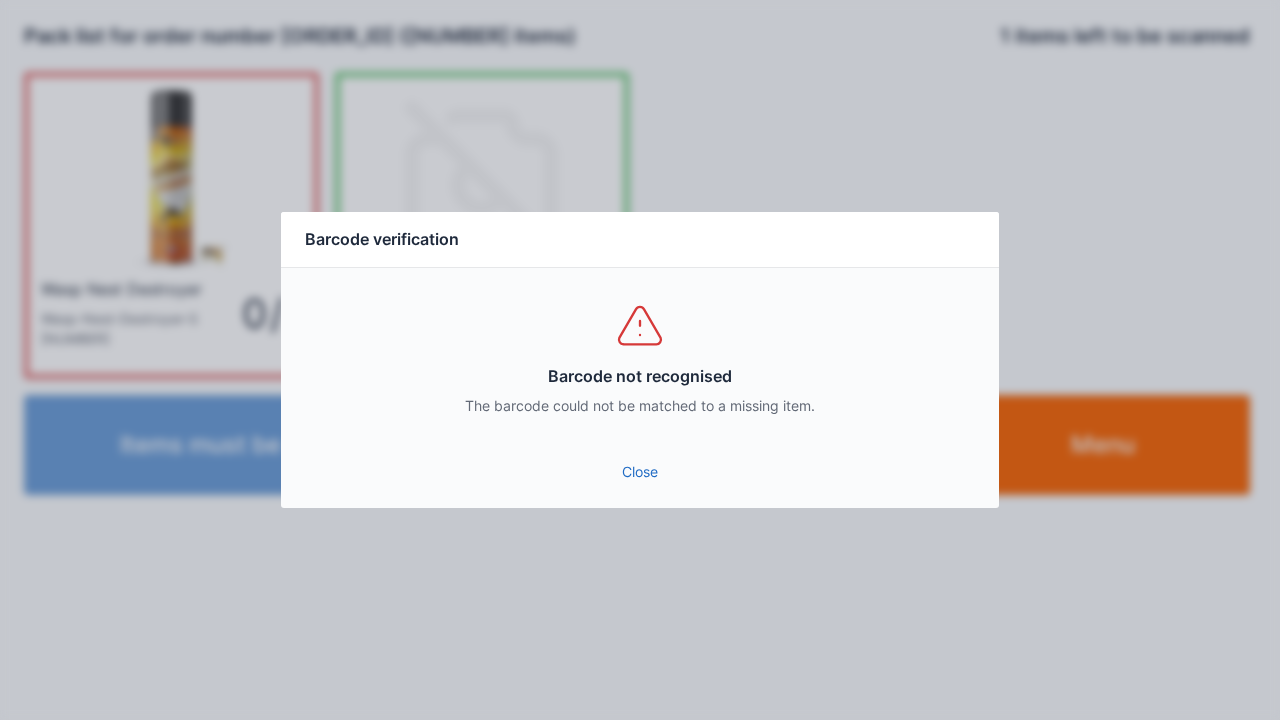 click on "Close" at bounding box center [640, 472] 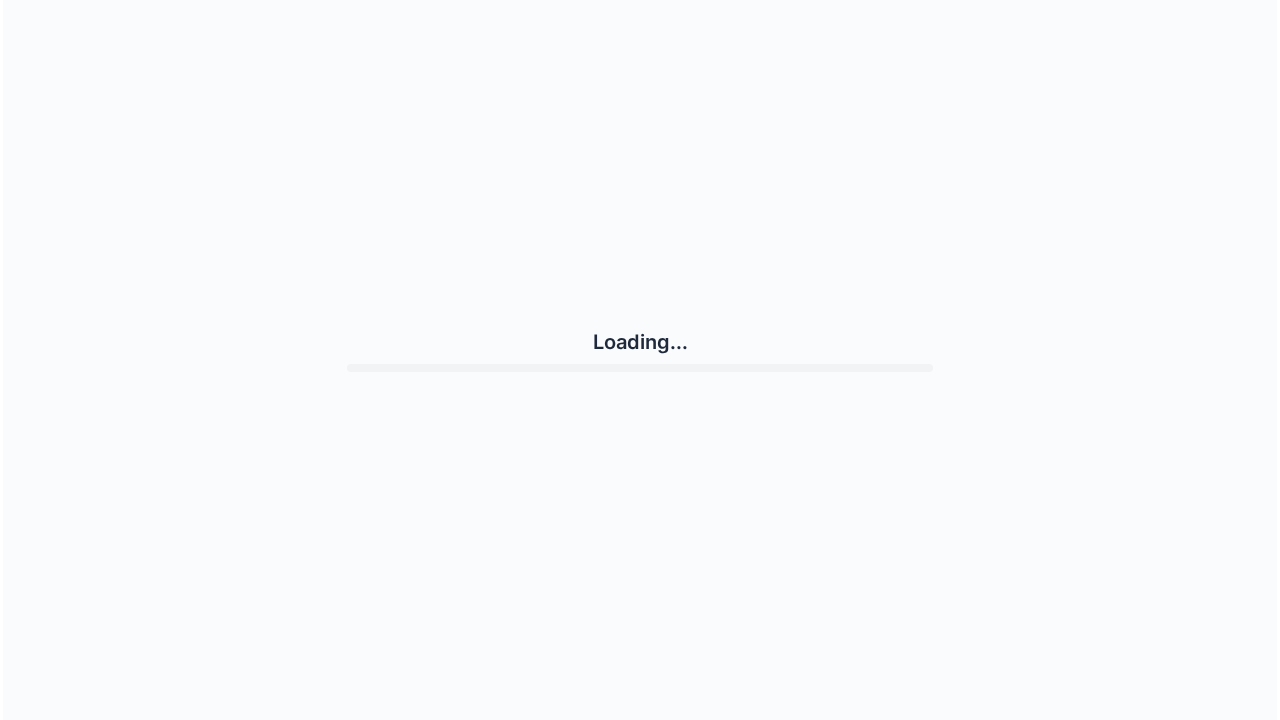 scroll, scrollTop: 0, scrollLeft: 0, axis: both 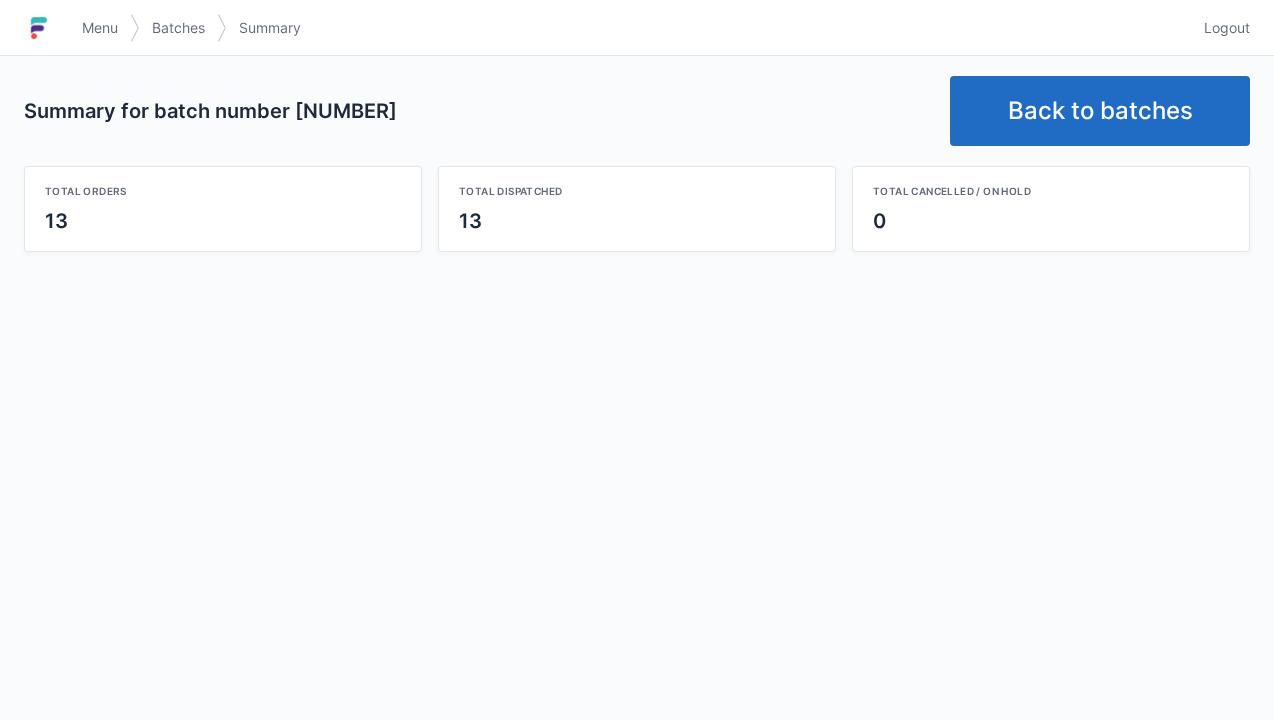 click on "Back to batches" at bounding box center [1100, 111] 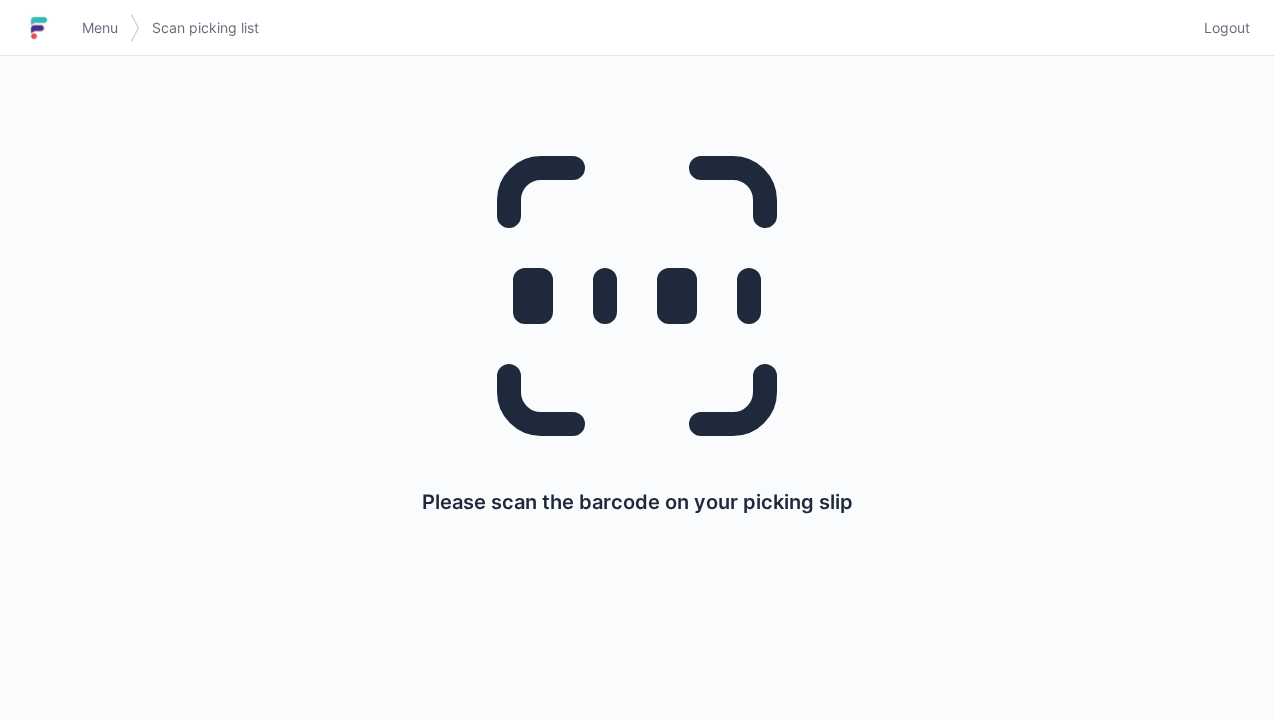 scroll, scrollTop: 0, scrollLeft: 0, axis: both 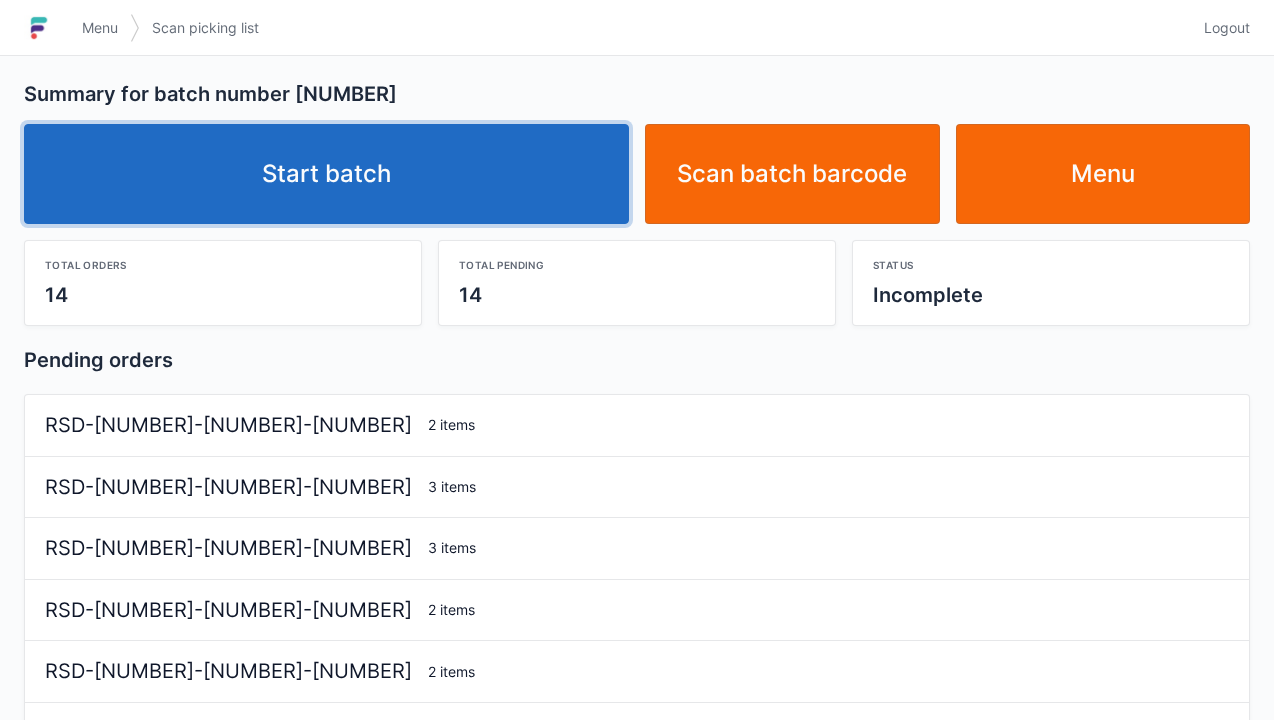 click on "Start batch" at bounding box center (326, 174) 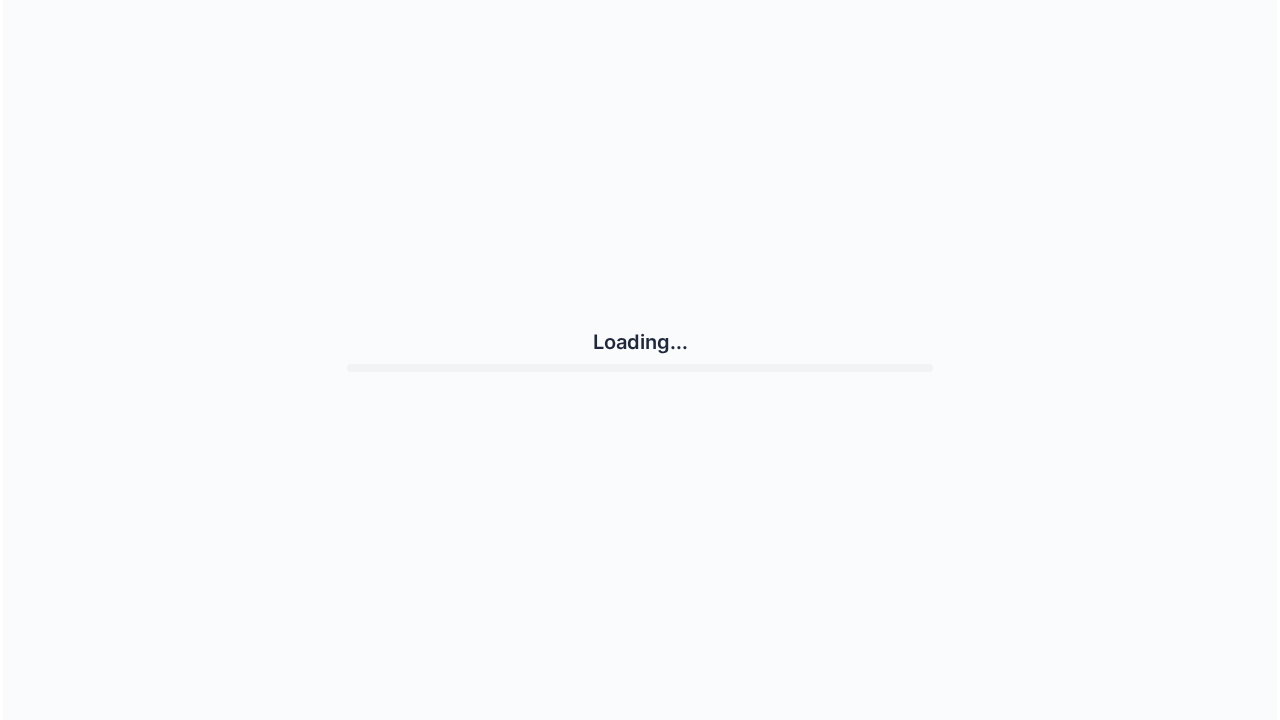 scroll, scrollTop: 0, scrollLeft: 0, axis: both 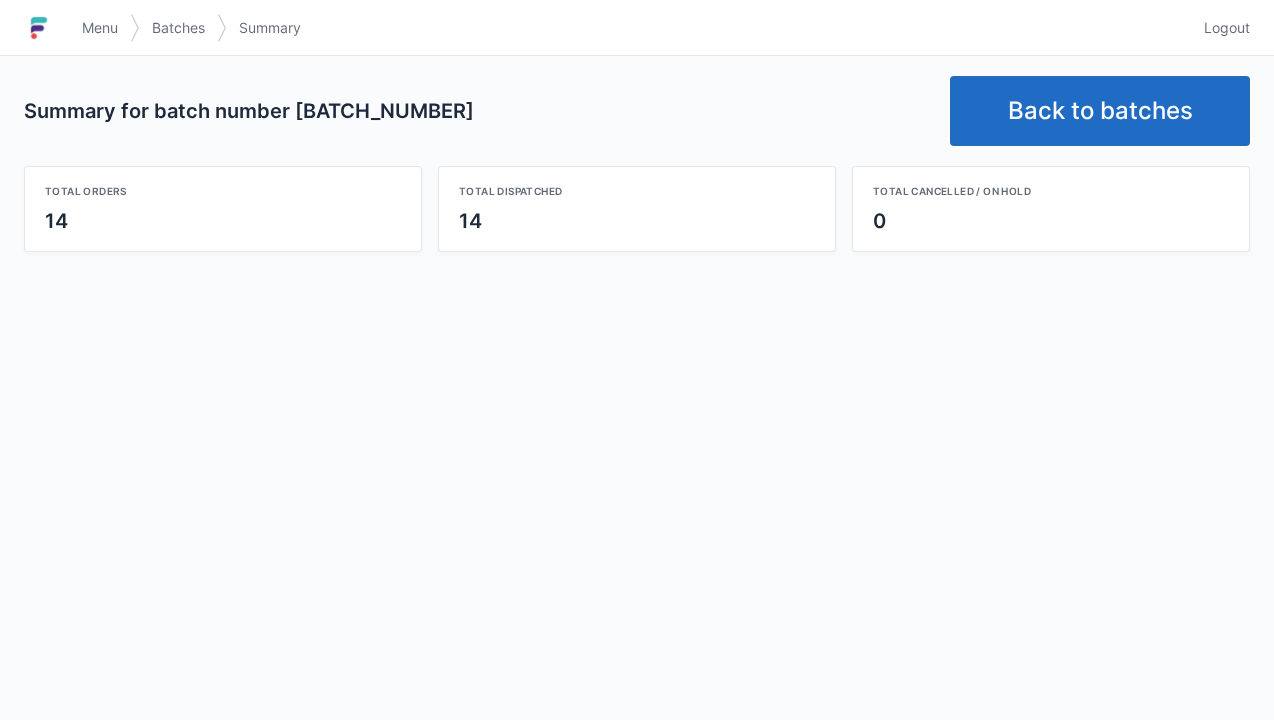 click on "Summary for batch number [BATCH_NUMBER]  Back to batches Total orders 14 Total dispatched 14 Total cancelled / on hold 0" at bounding box center (637, 164) 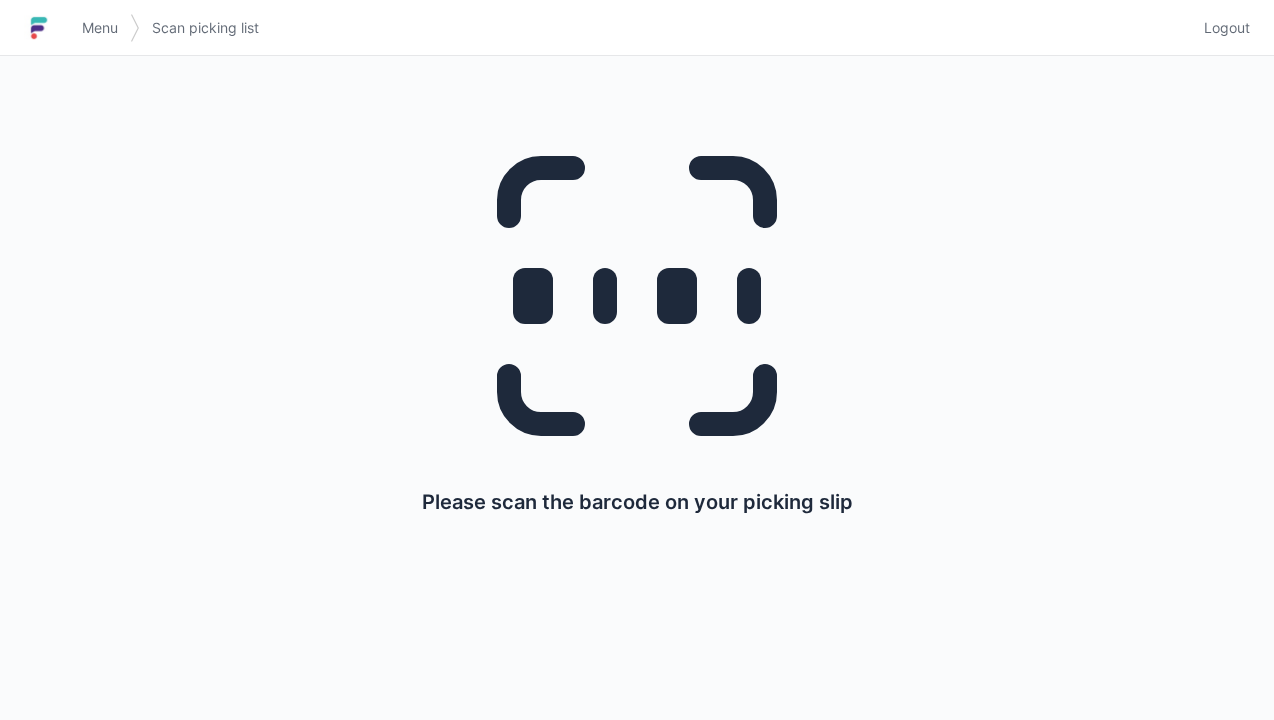 scroll, scrollTop: 0, scrollLeft: 0, axis: both 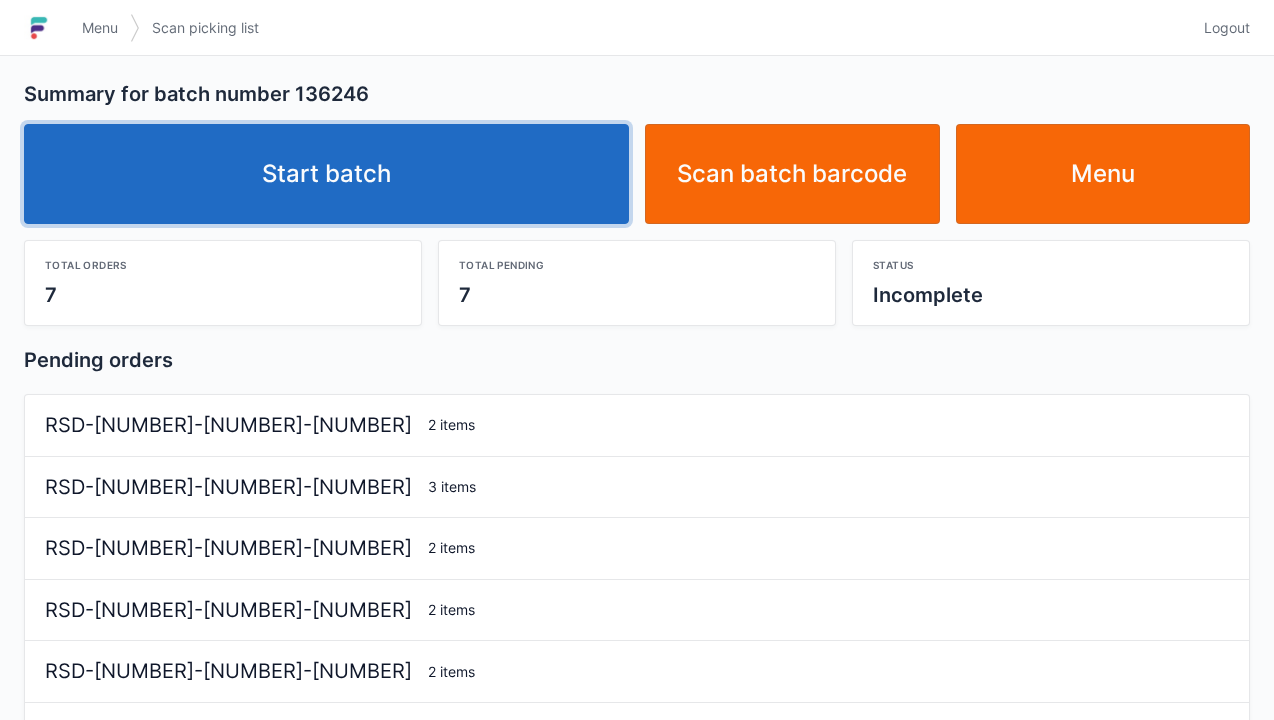 click on "Start batch" at bounding box center (326, 174) 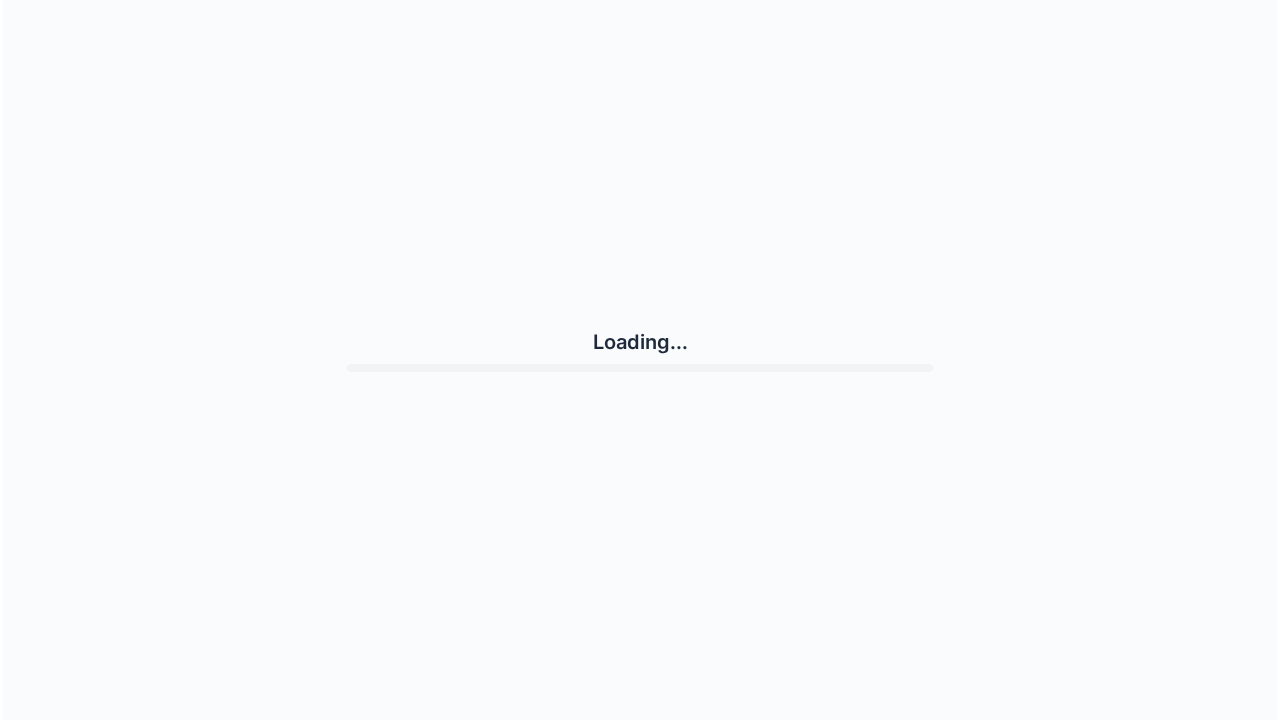 scroll, scrollTop: 0, scrollLeft: 0, axis: both 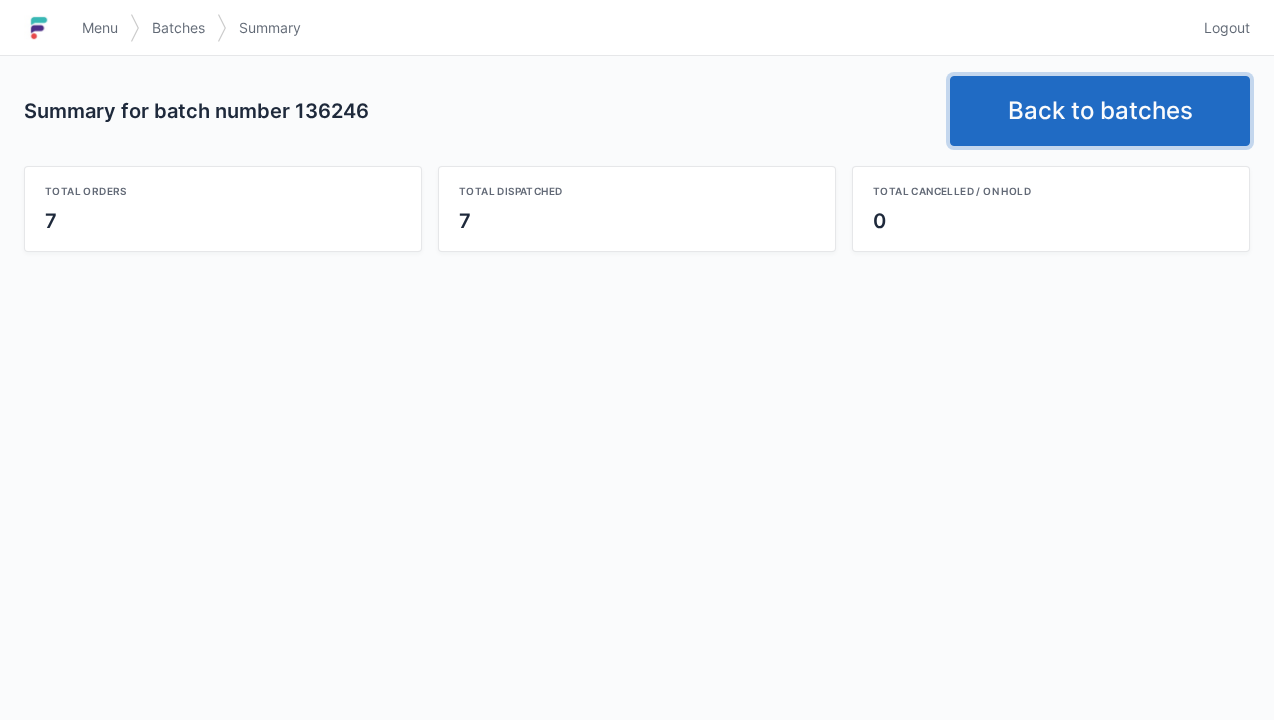 click on "Back to batches" at bounding box center (1100, 111) 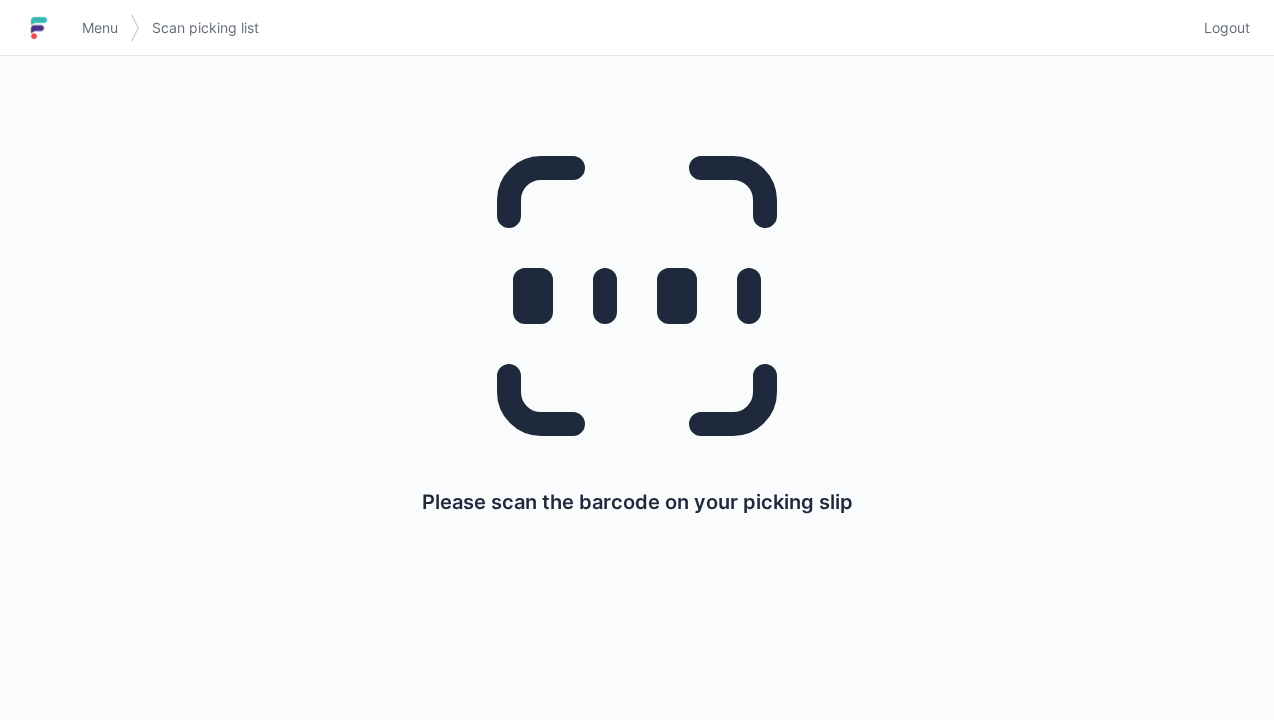 scroll, scrollTop: 0, scrollLeft: 0, axis: both 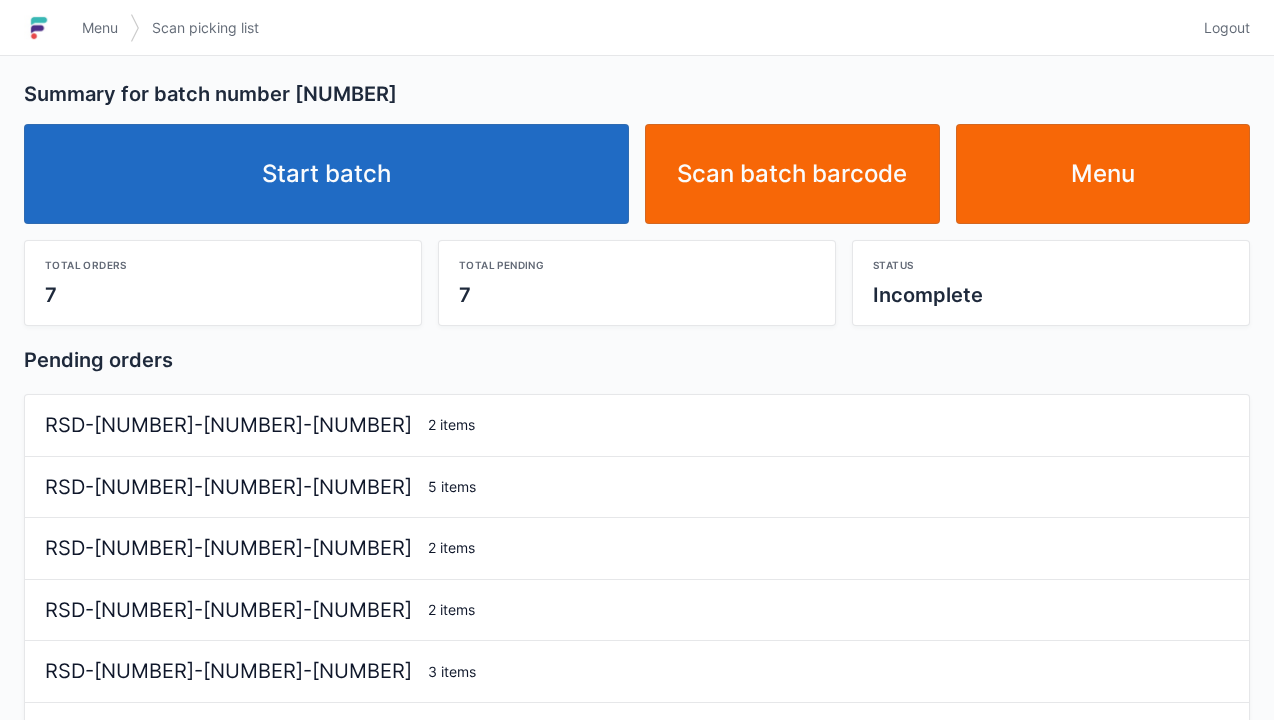 click on "Start batch" at bounding box center (326, 174) 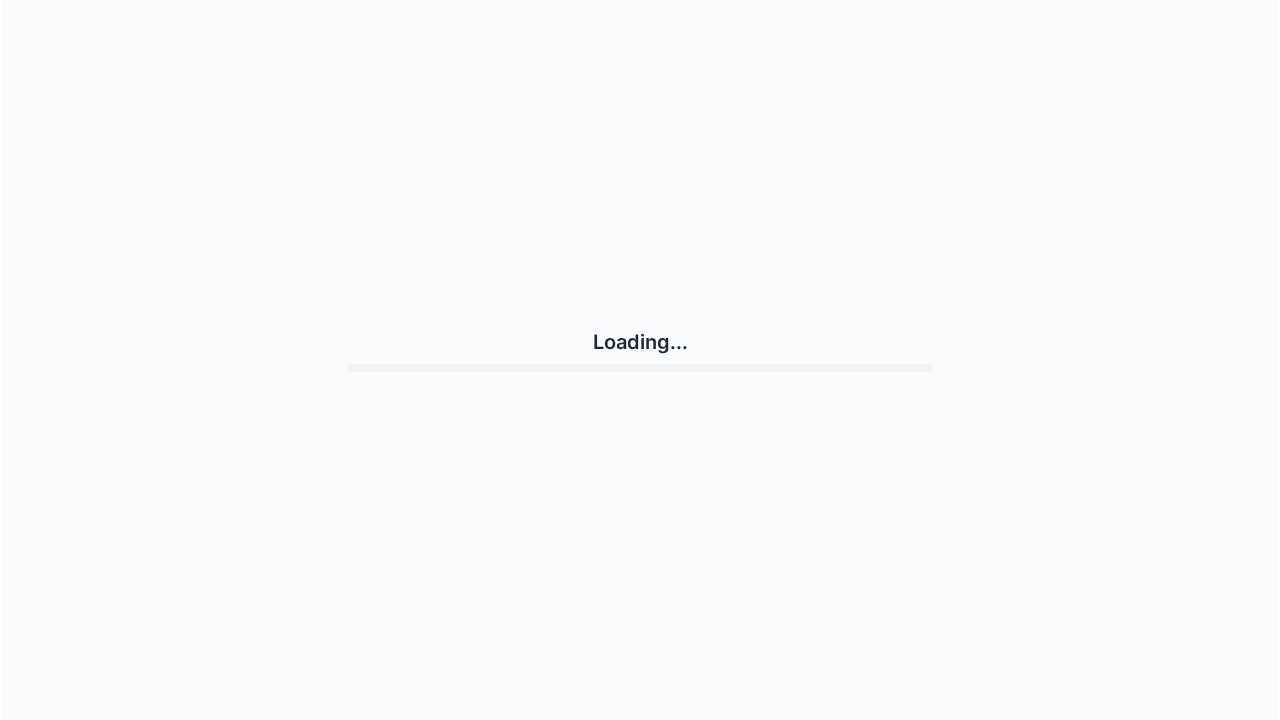 scroll, scrollTop: 0, scrollLeft: 0, axis: both 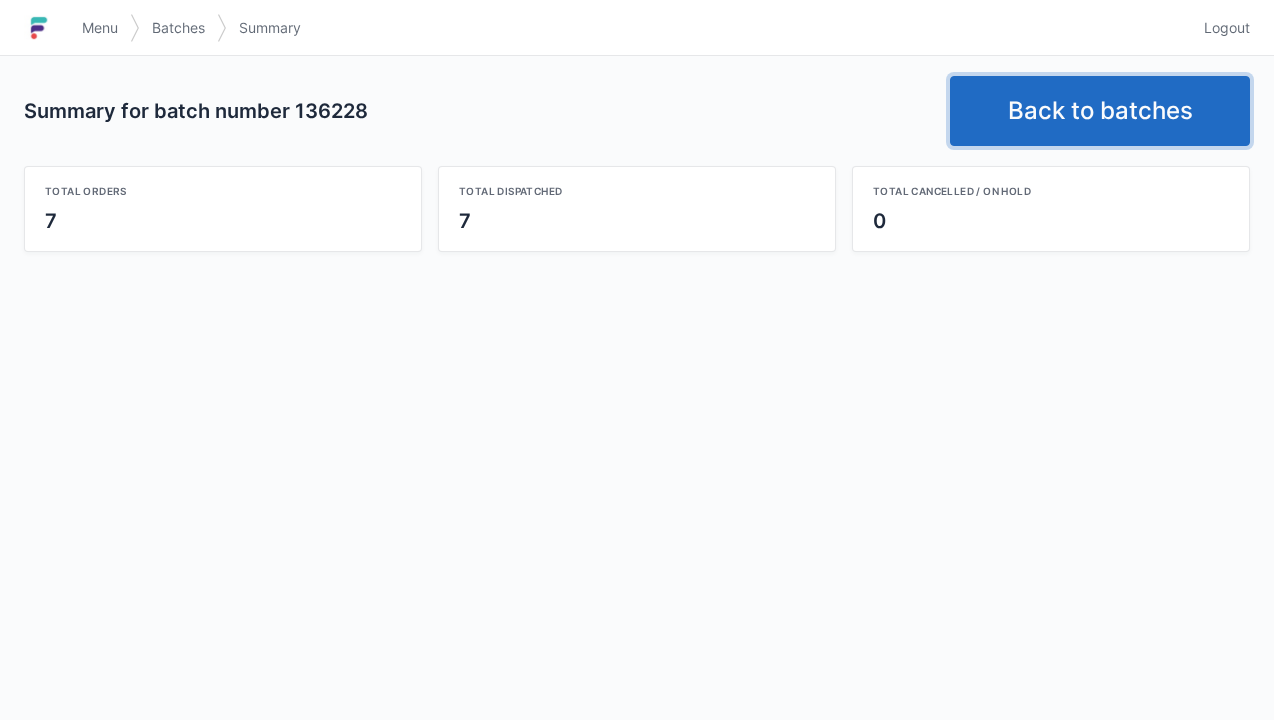 click on "Back to batches" at bounding box center (1100, 111) 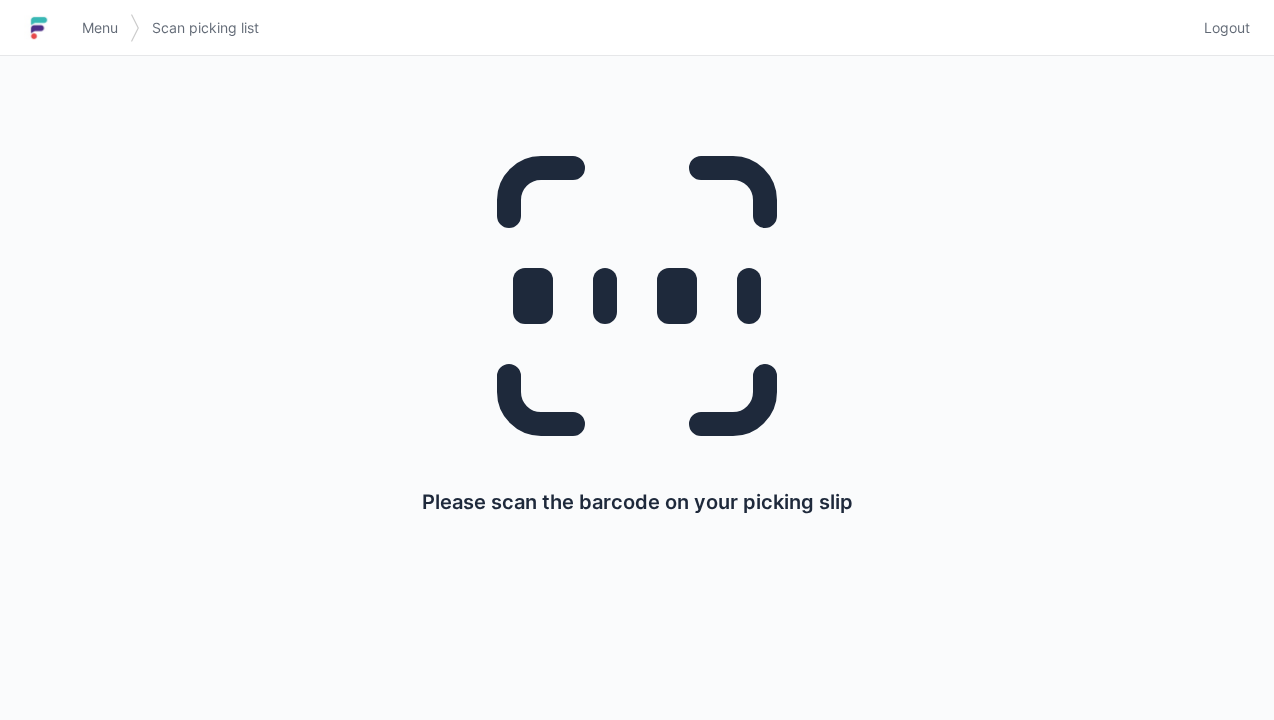 scroll, scrollTop: 0, scrollLeft: 0, axis: both 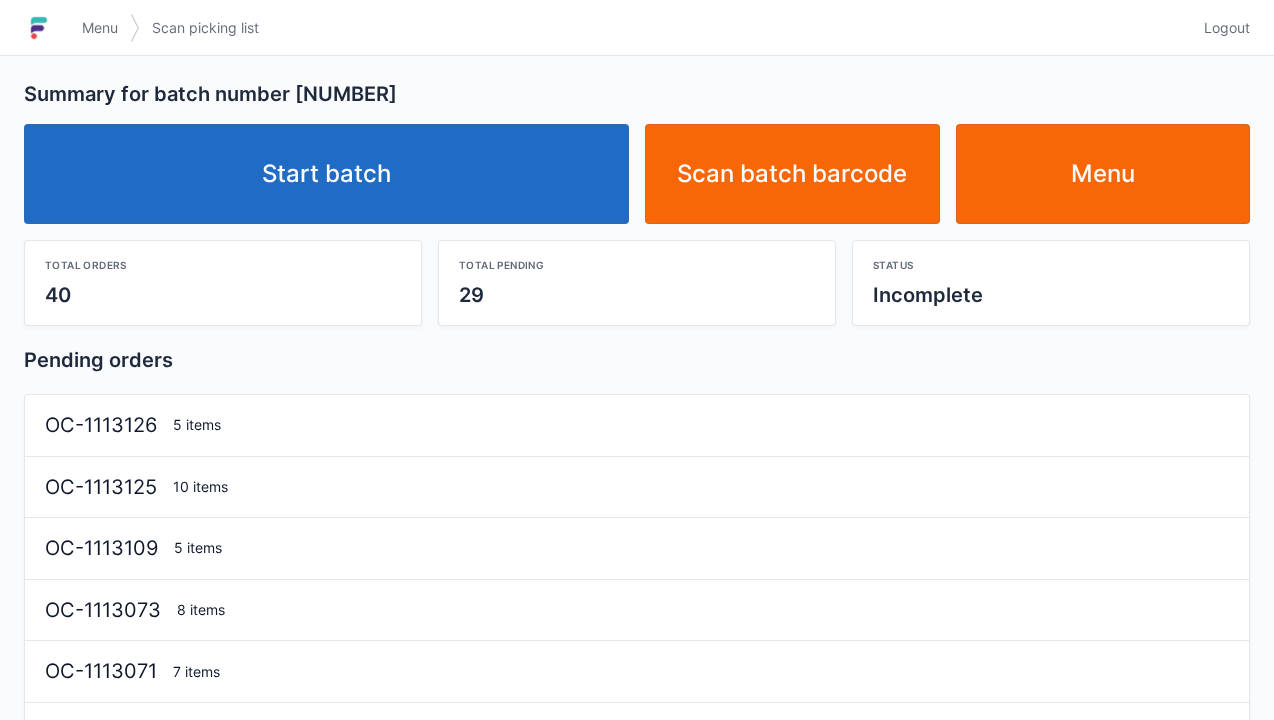 click on "Start batch" at bounding box center [326, 174] 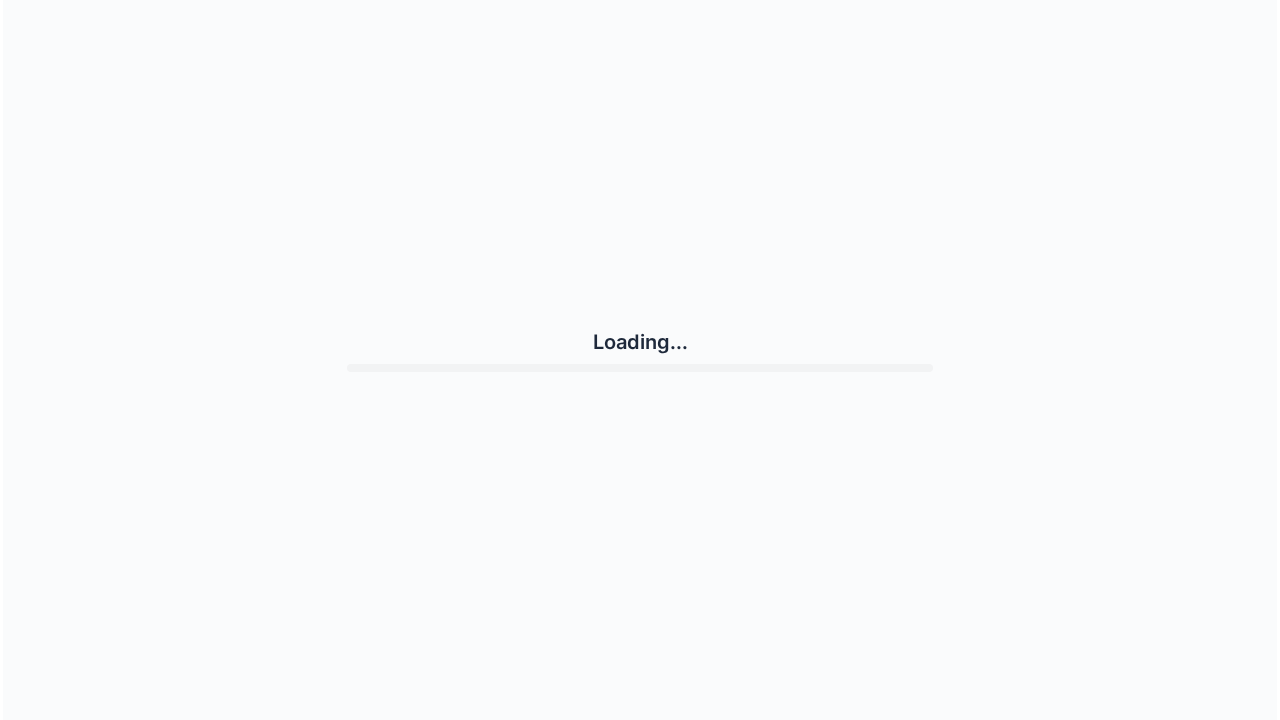 scroll, scrollTop: 0, scrollLeft: 0, axis: both 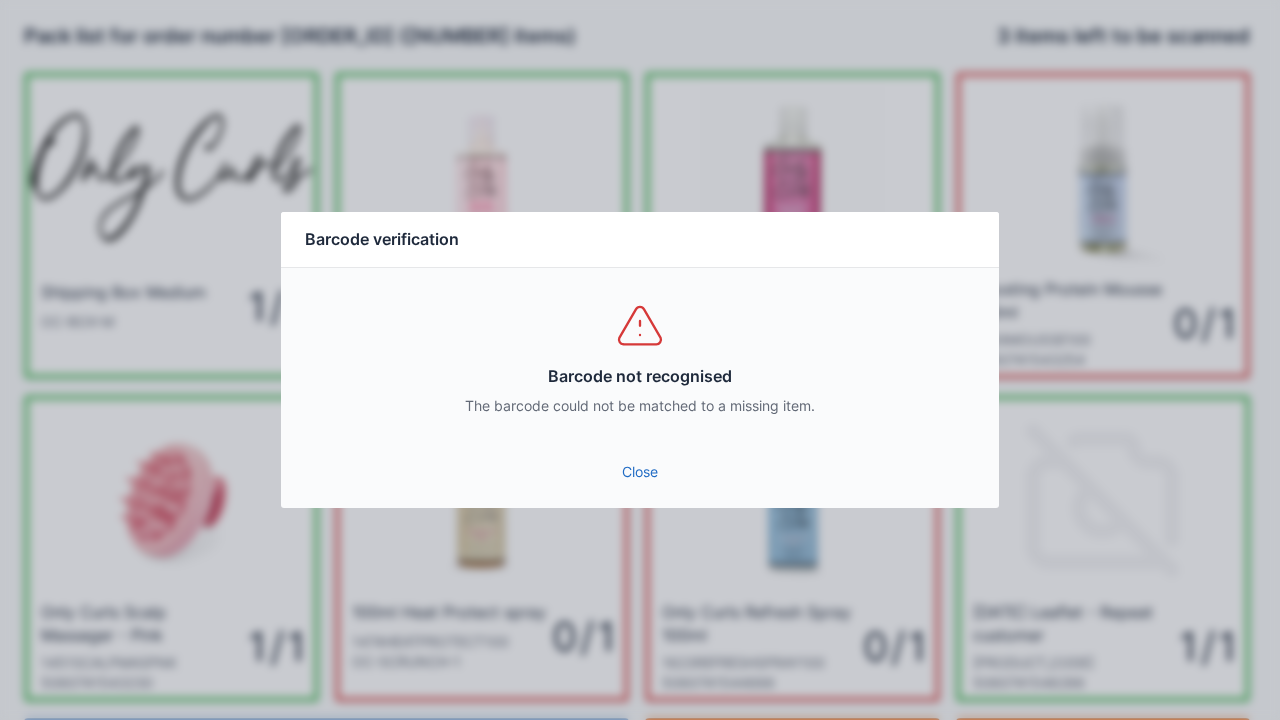 click on "Close" at bounding box center [640, 472] 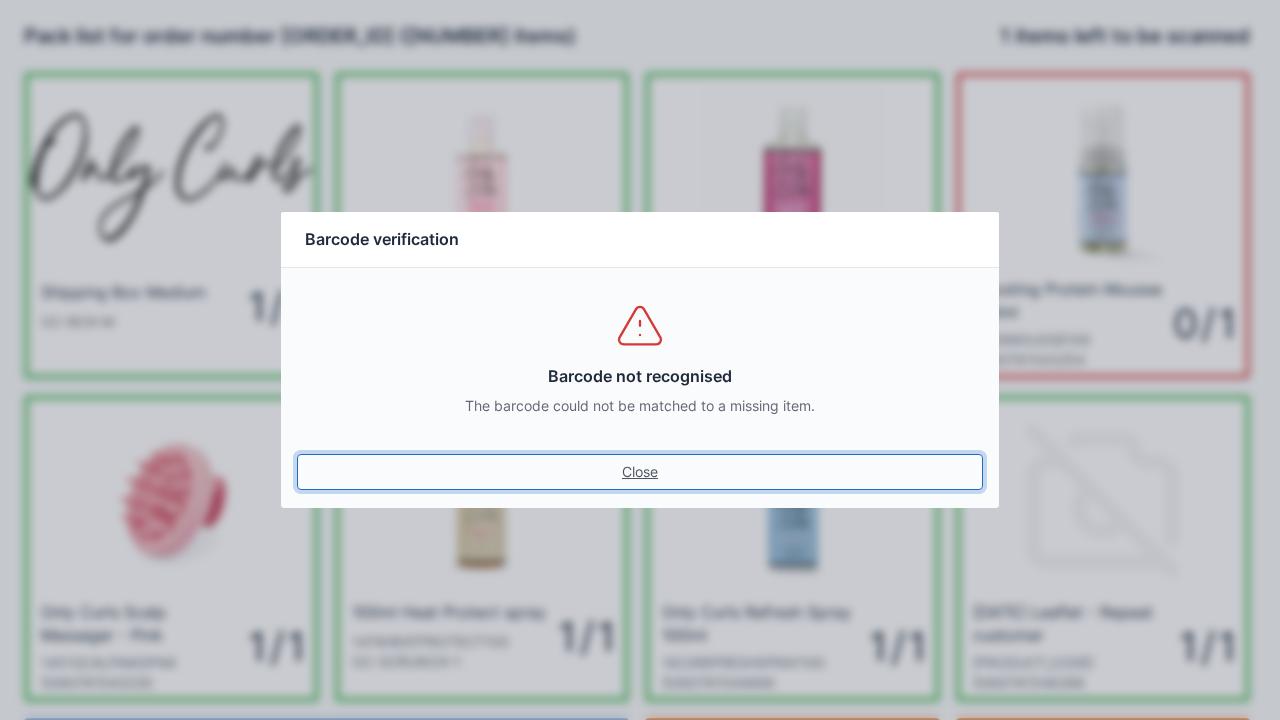 click on "Close" at bounding box center [640, 472] 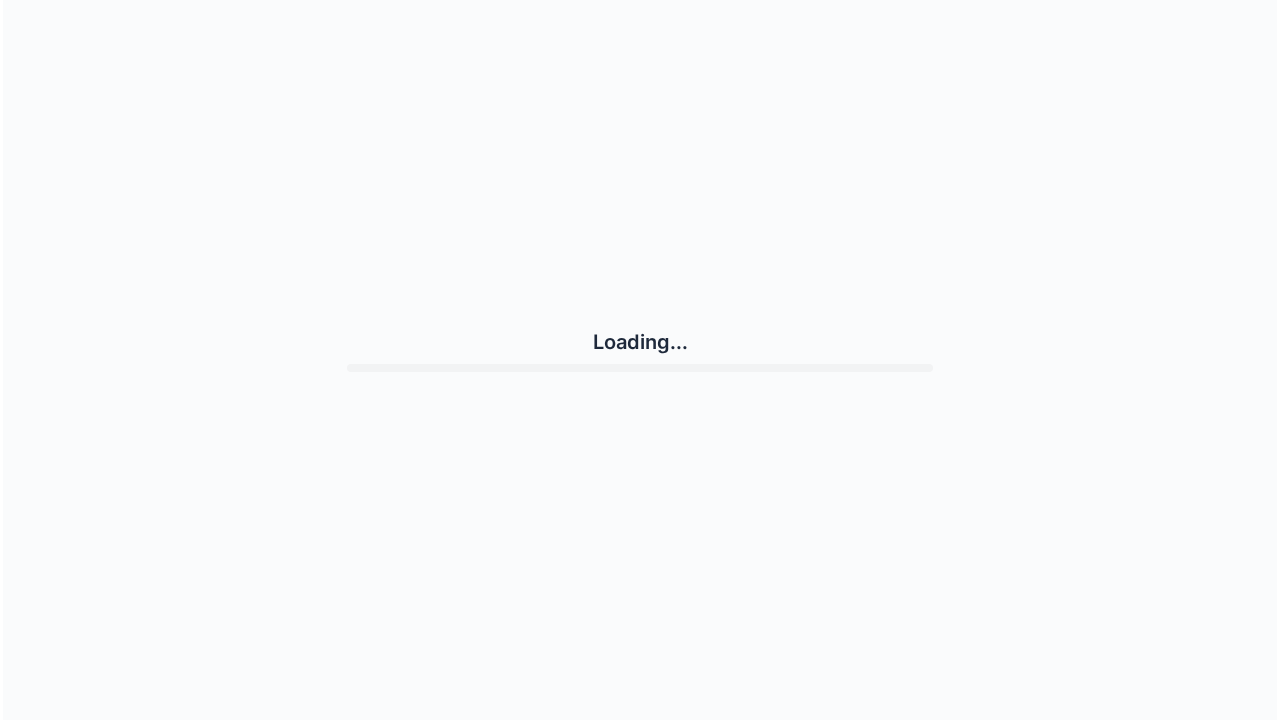 scroll, scrollTop: 0, scrollLeft: 0, axis: both 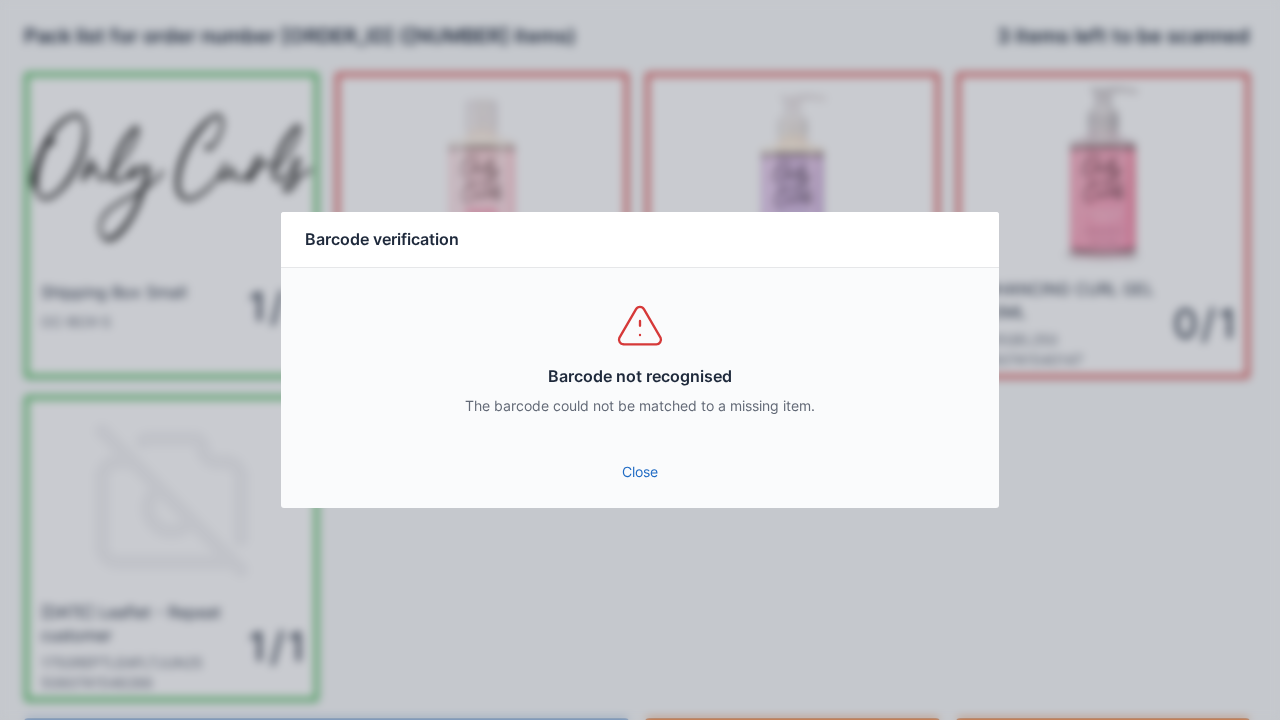 click on "Barcode not recognised The barcode could not be matched to a missing item." at bounding box center [640, 358] 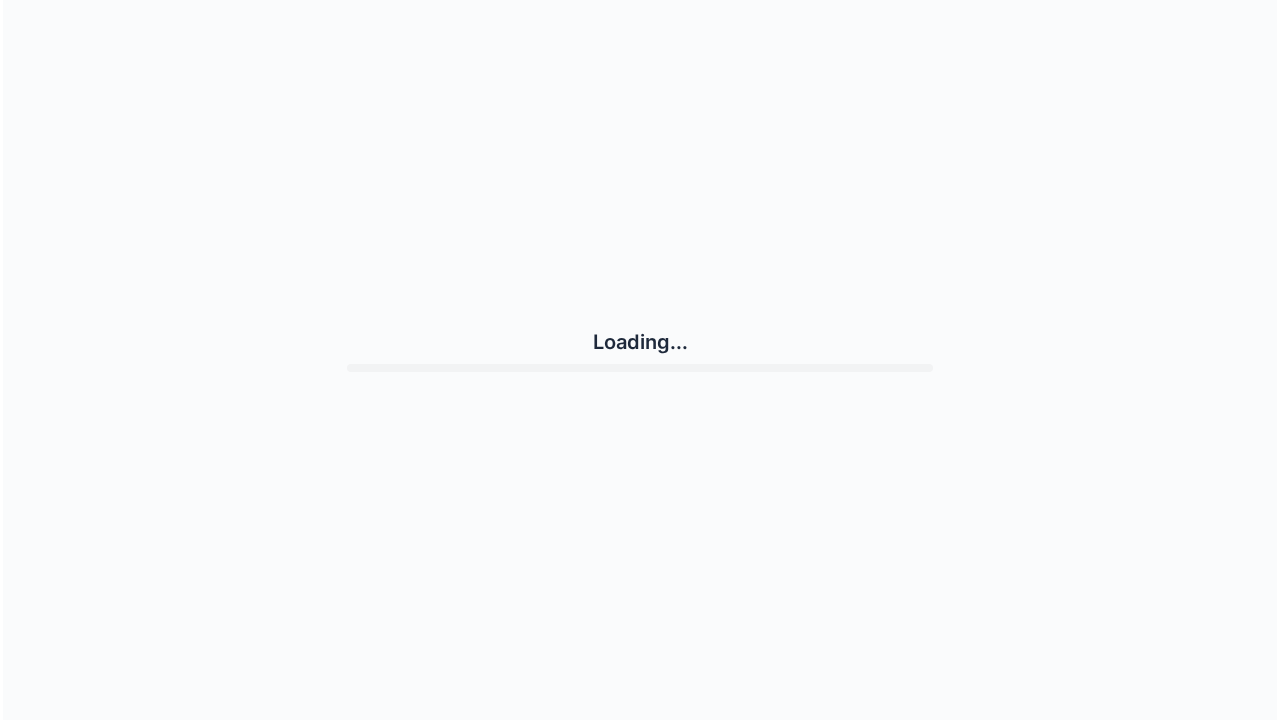 scroll, scrollTop: 0, scrollLeft: 0, axis: both 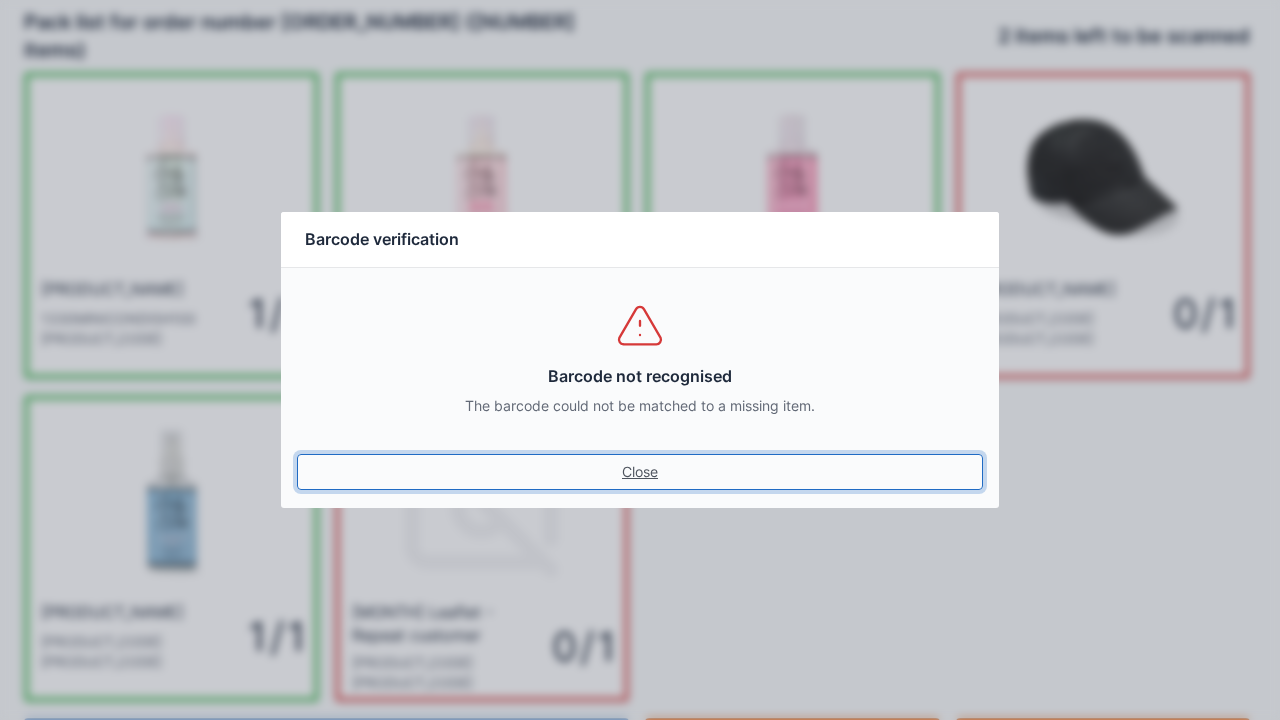 click on "Close" at bounding box center [640, 472] 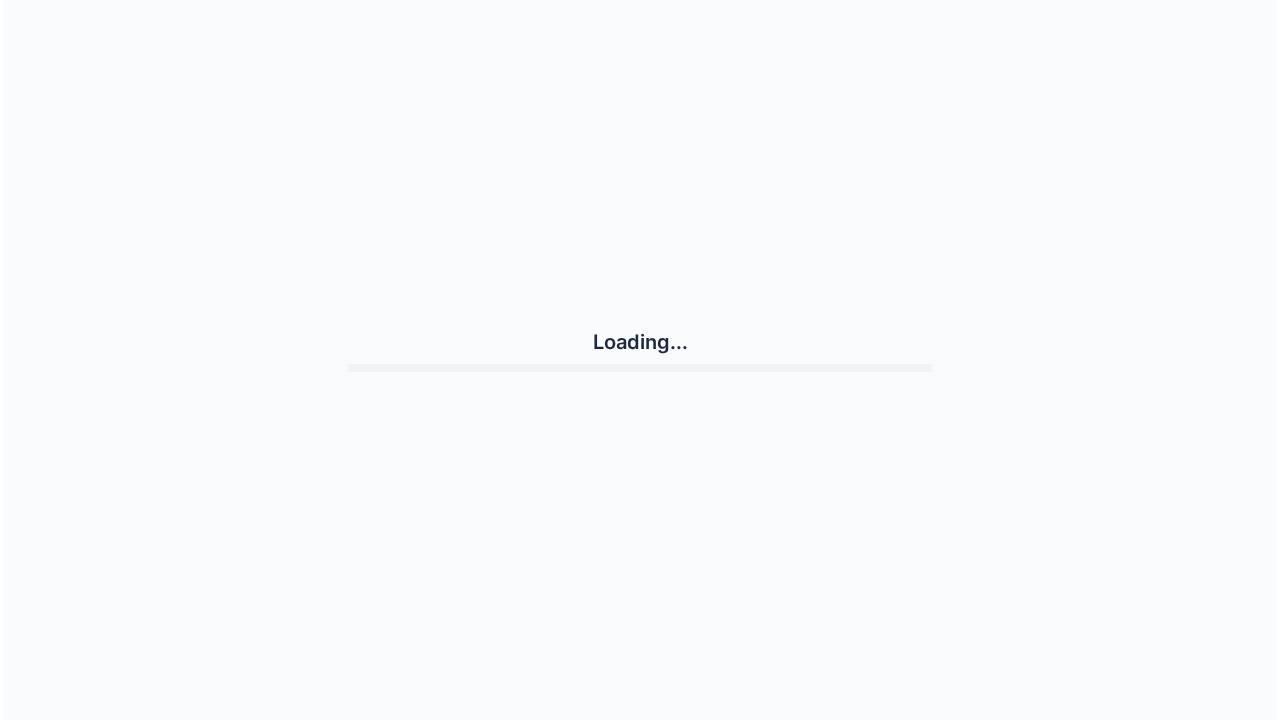 scroll, scrollTop: 0, scrollLeft: 0, axis: both 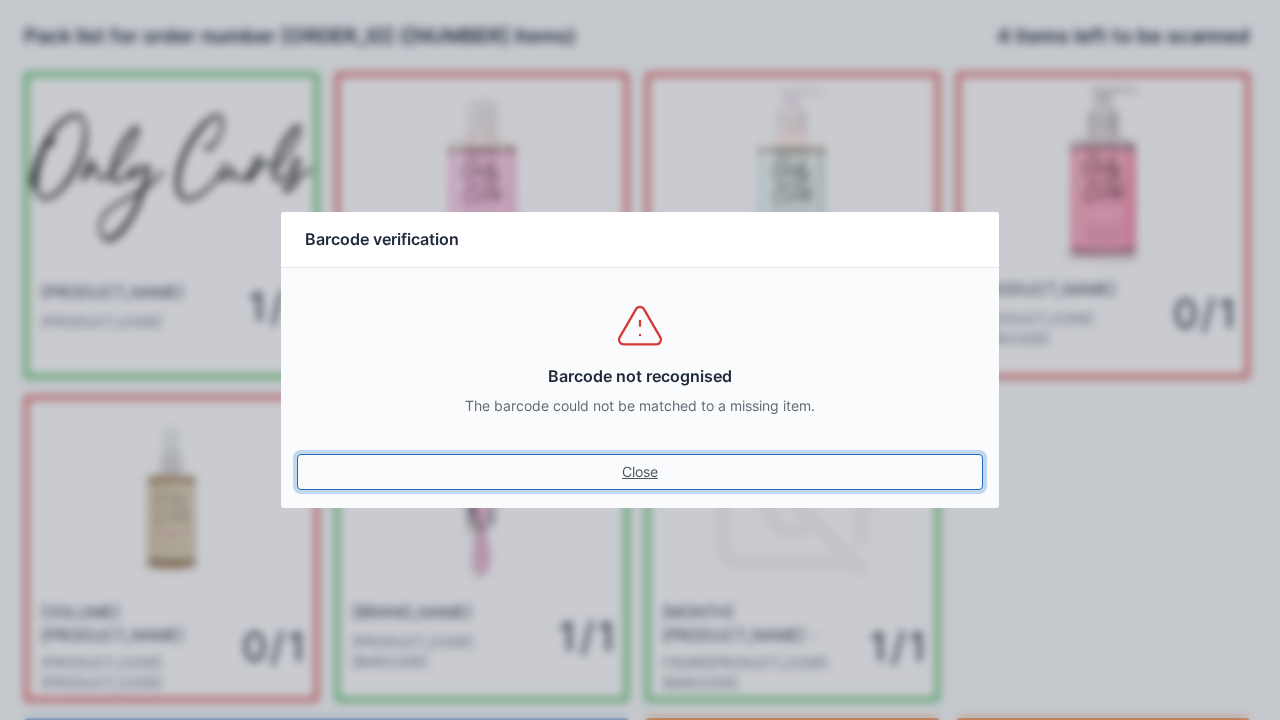 click on "Close" at bounding box center (640, 472) 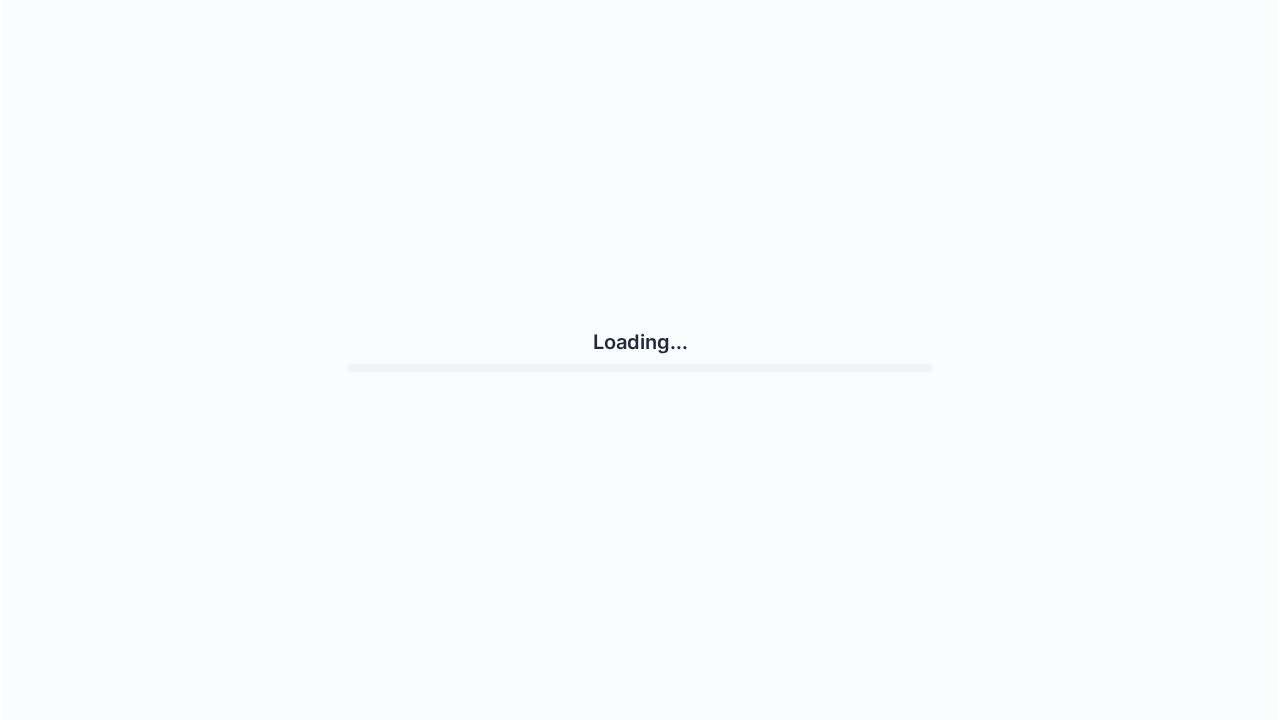 scroll, scrollTop: 0, scrollLeft: 0, axis: both 